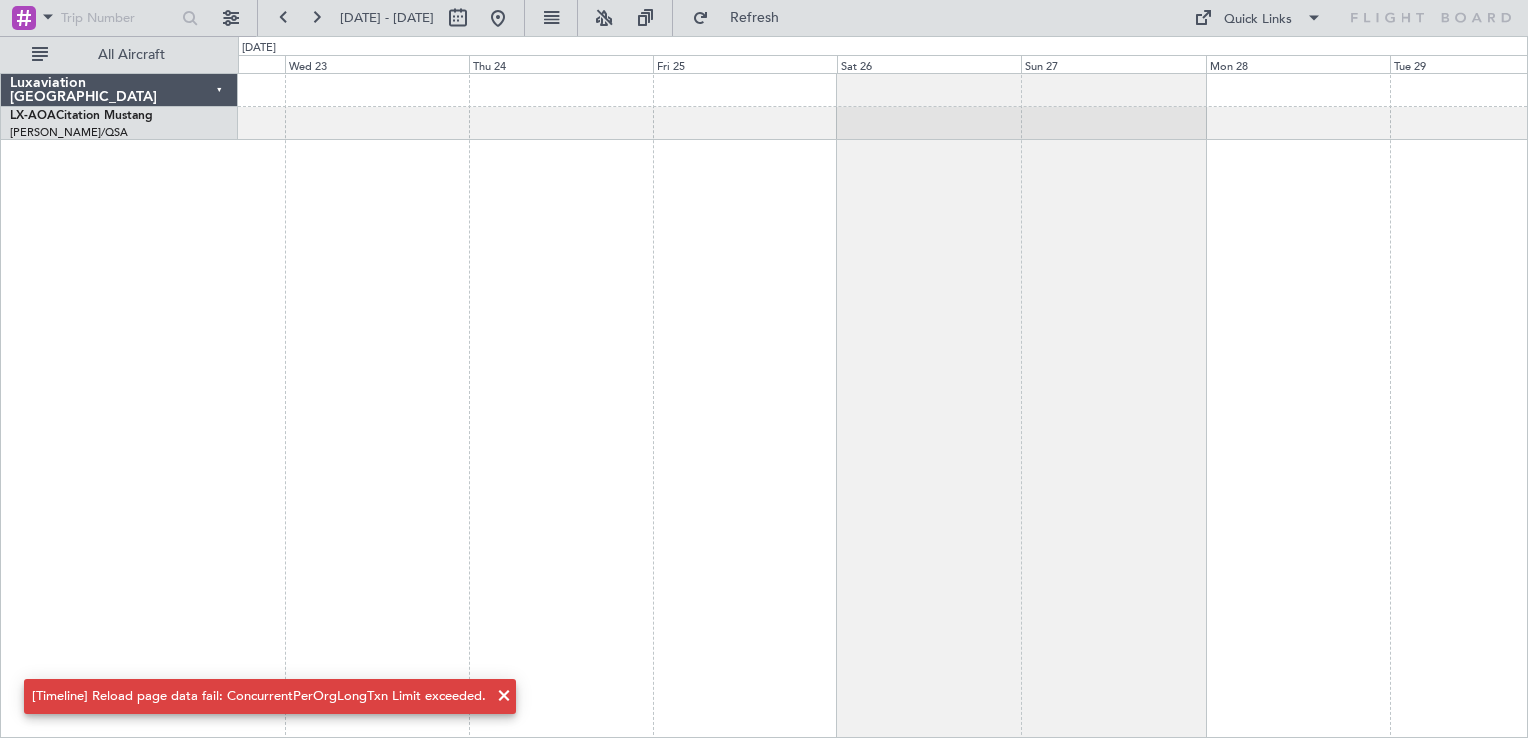 scroll, scrollTop: 0, scrollLeft: 0, axis: both 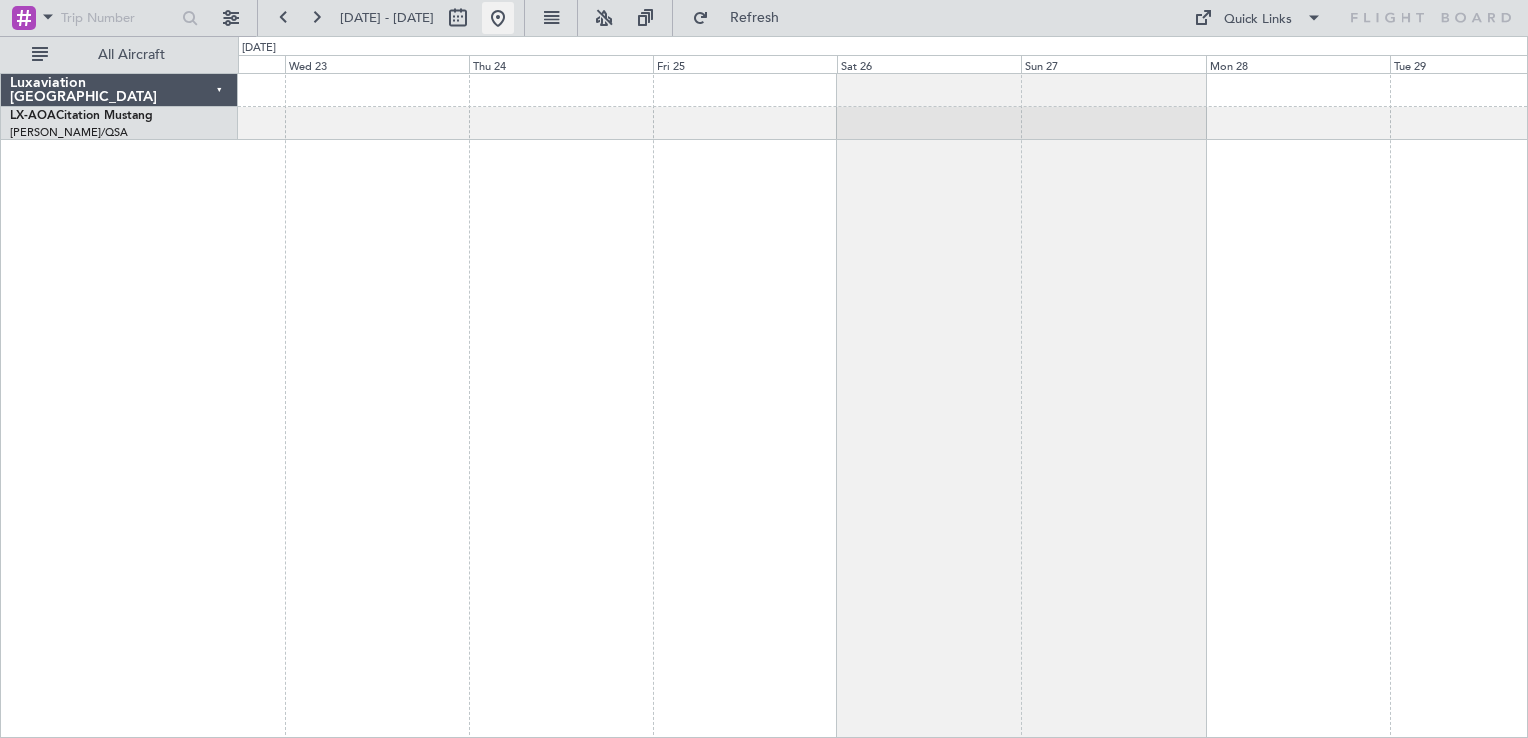 click at bounding box center (498, 18) 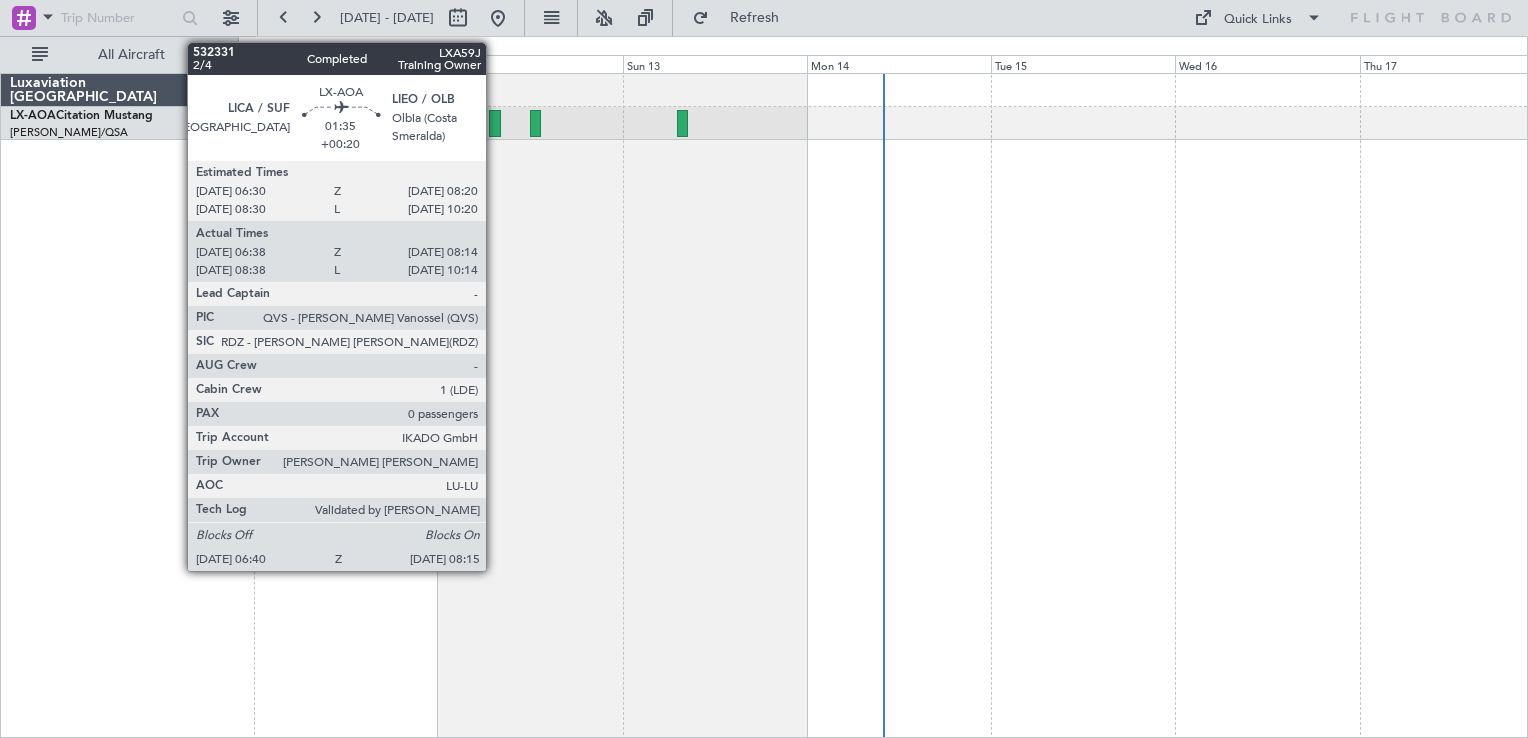 click 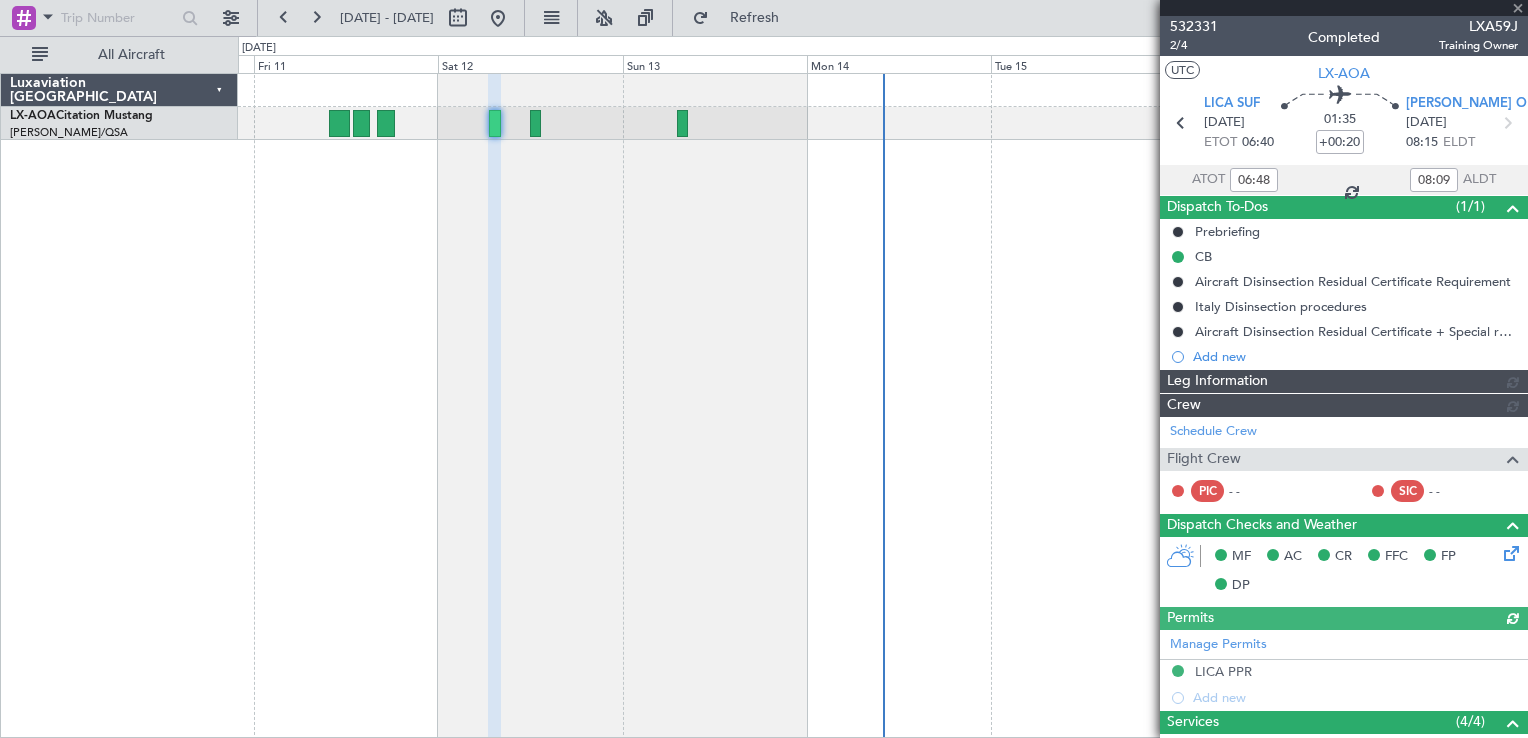 click on "532331" at bounding box center (1194, 26) 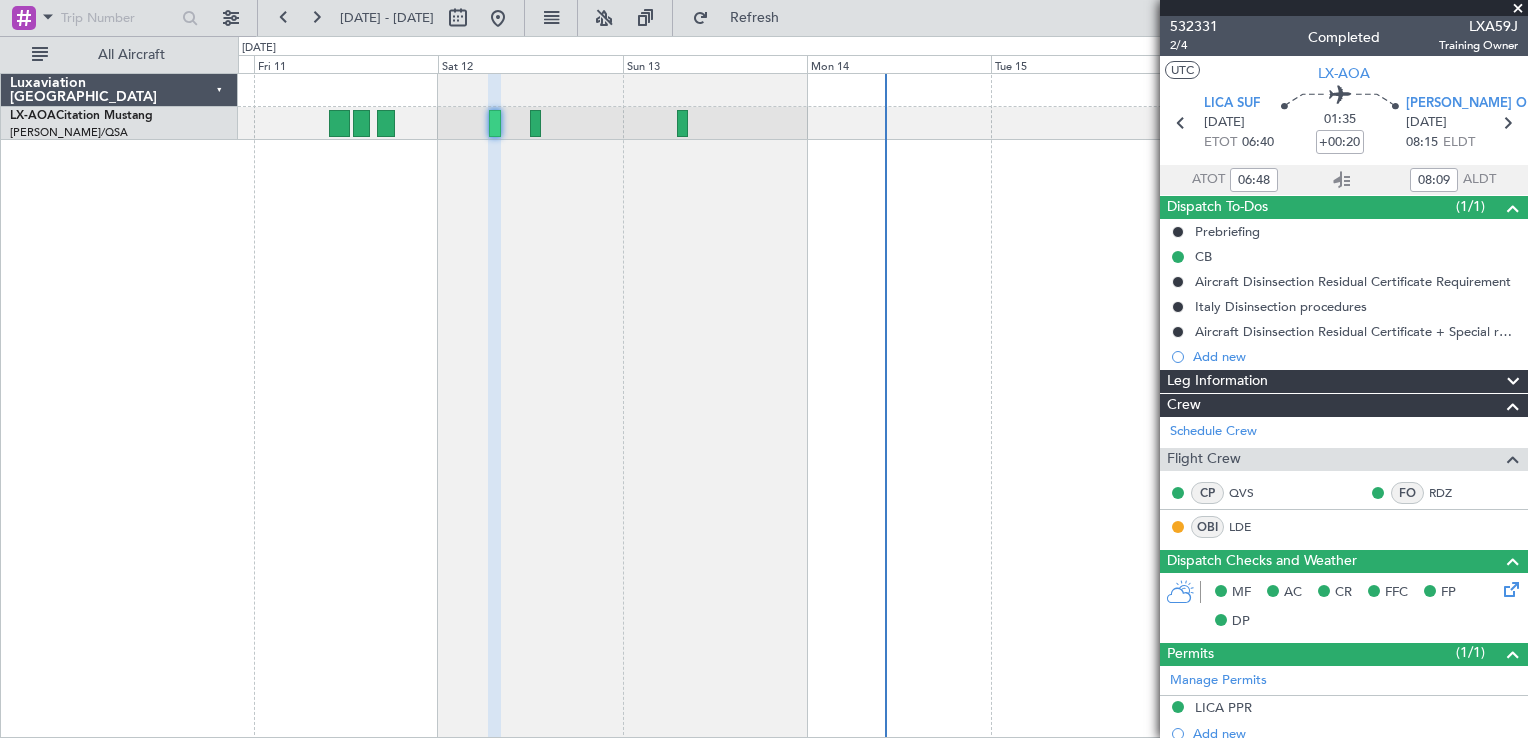 click at bounding box center [1518, 9] 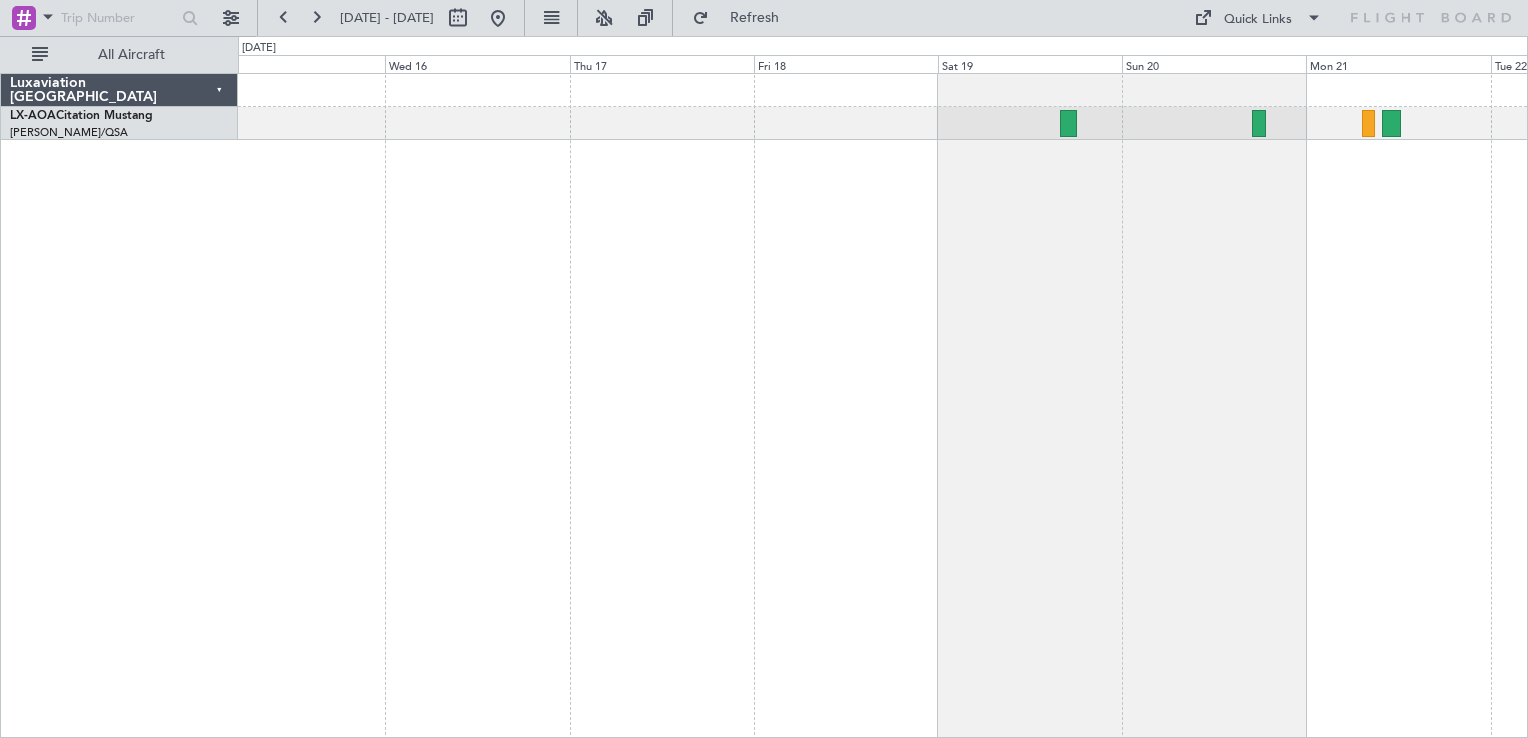 click 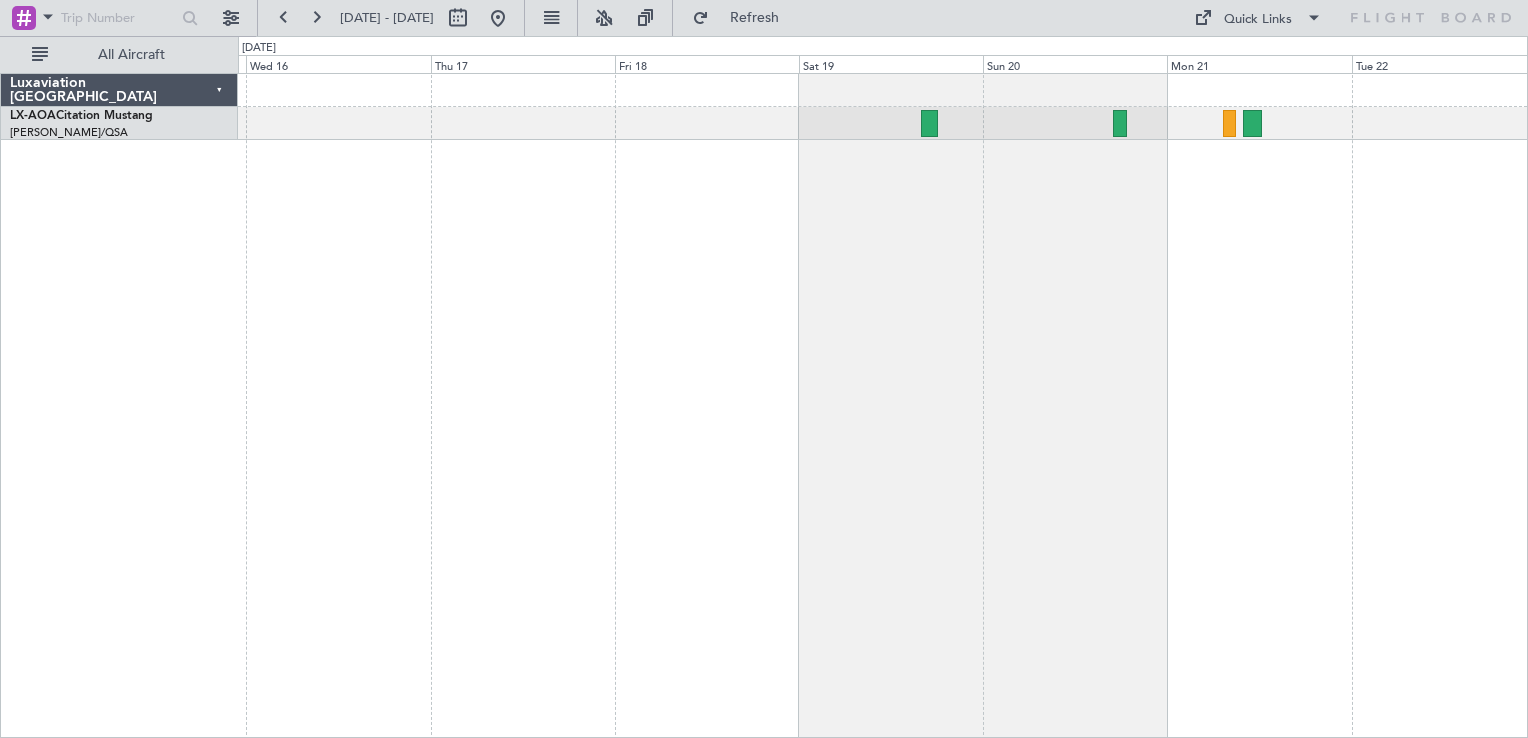 click 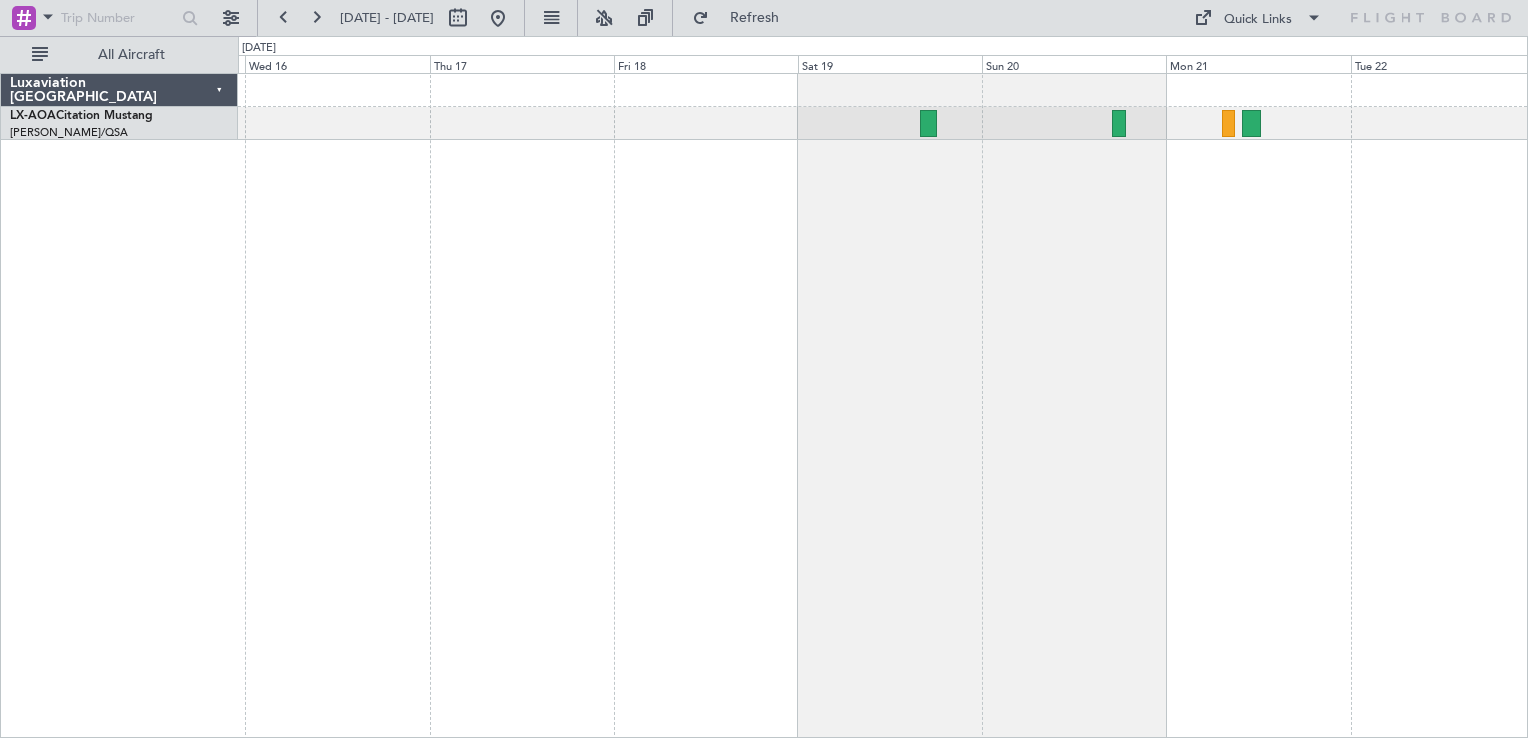 click 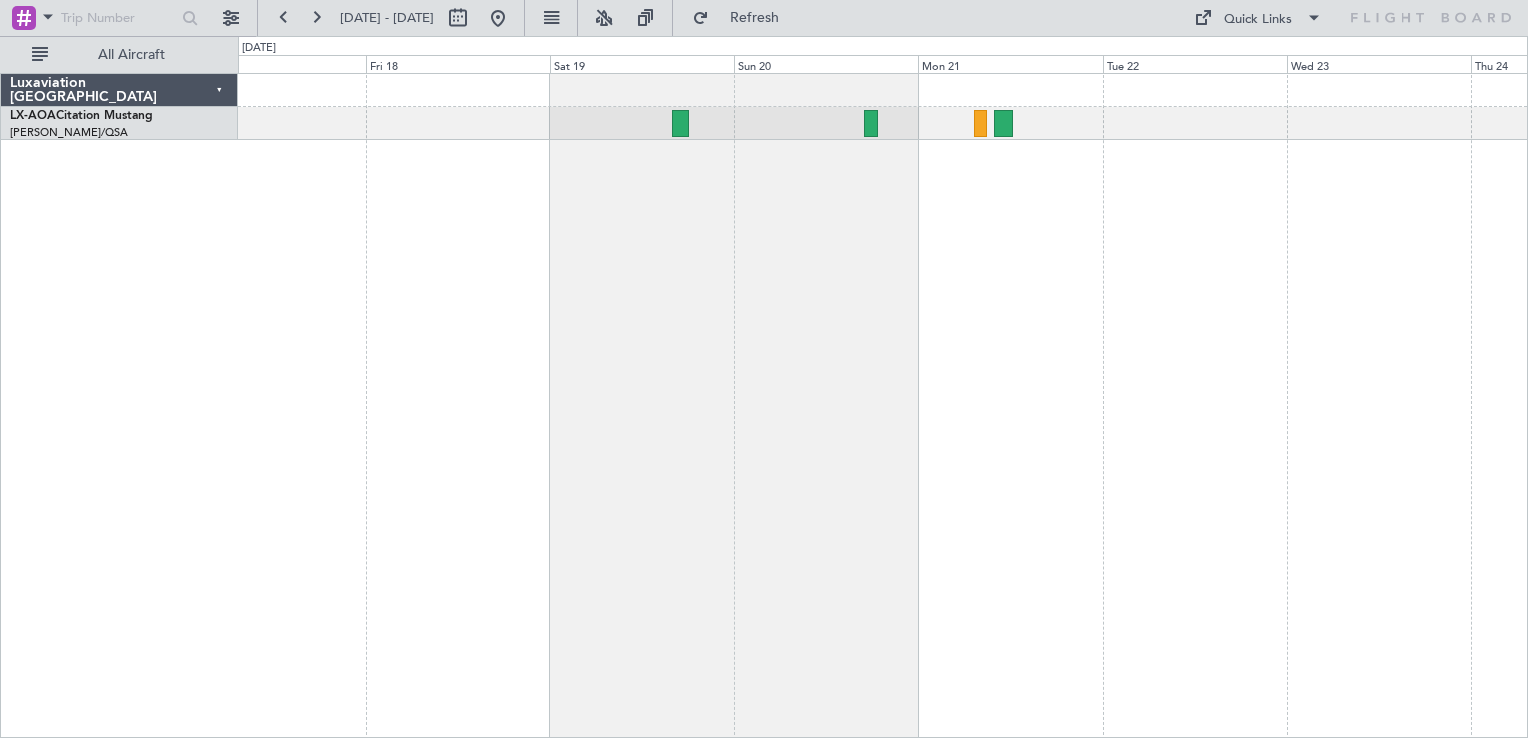 click 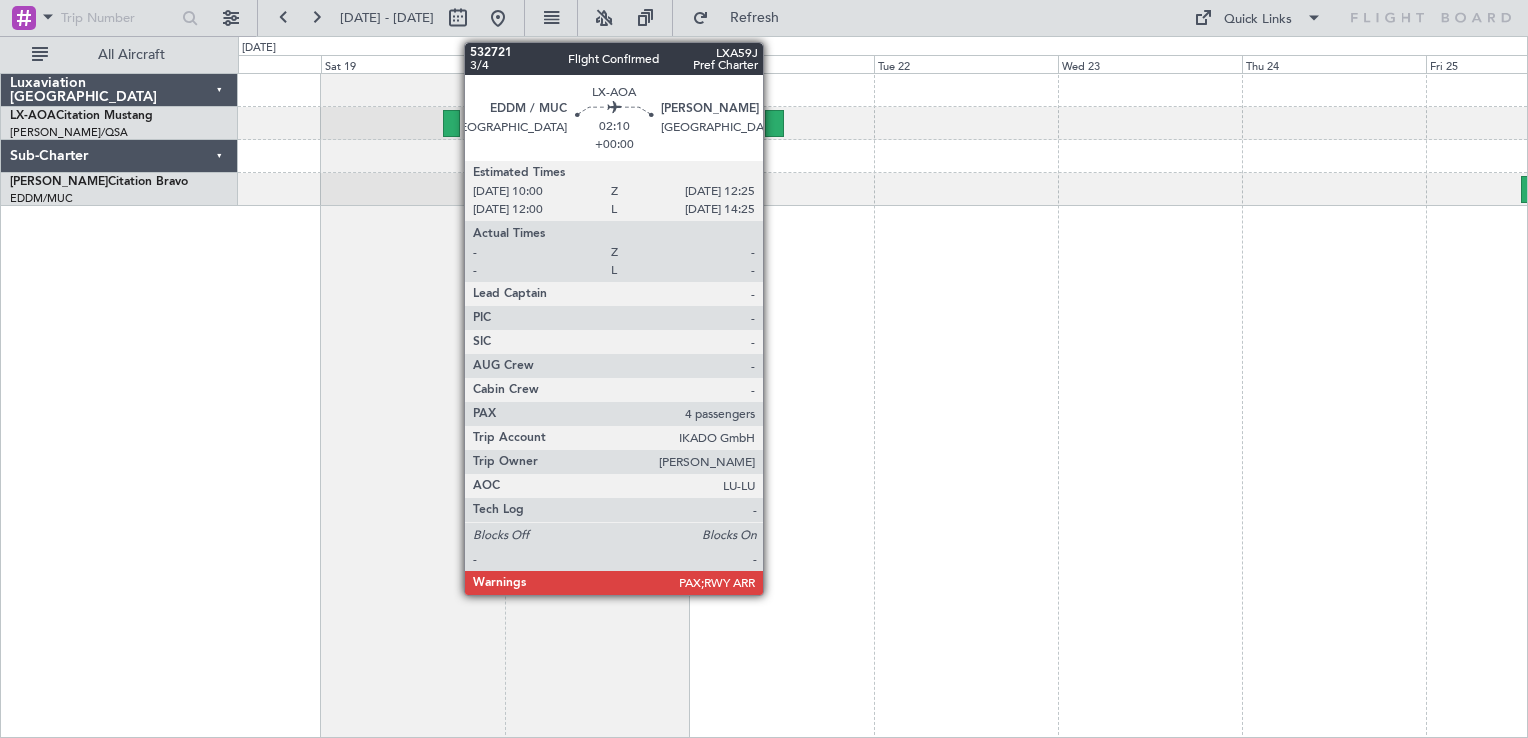 click 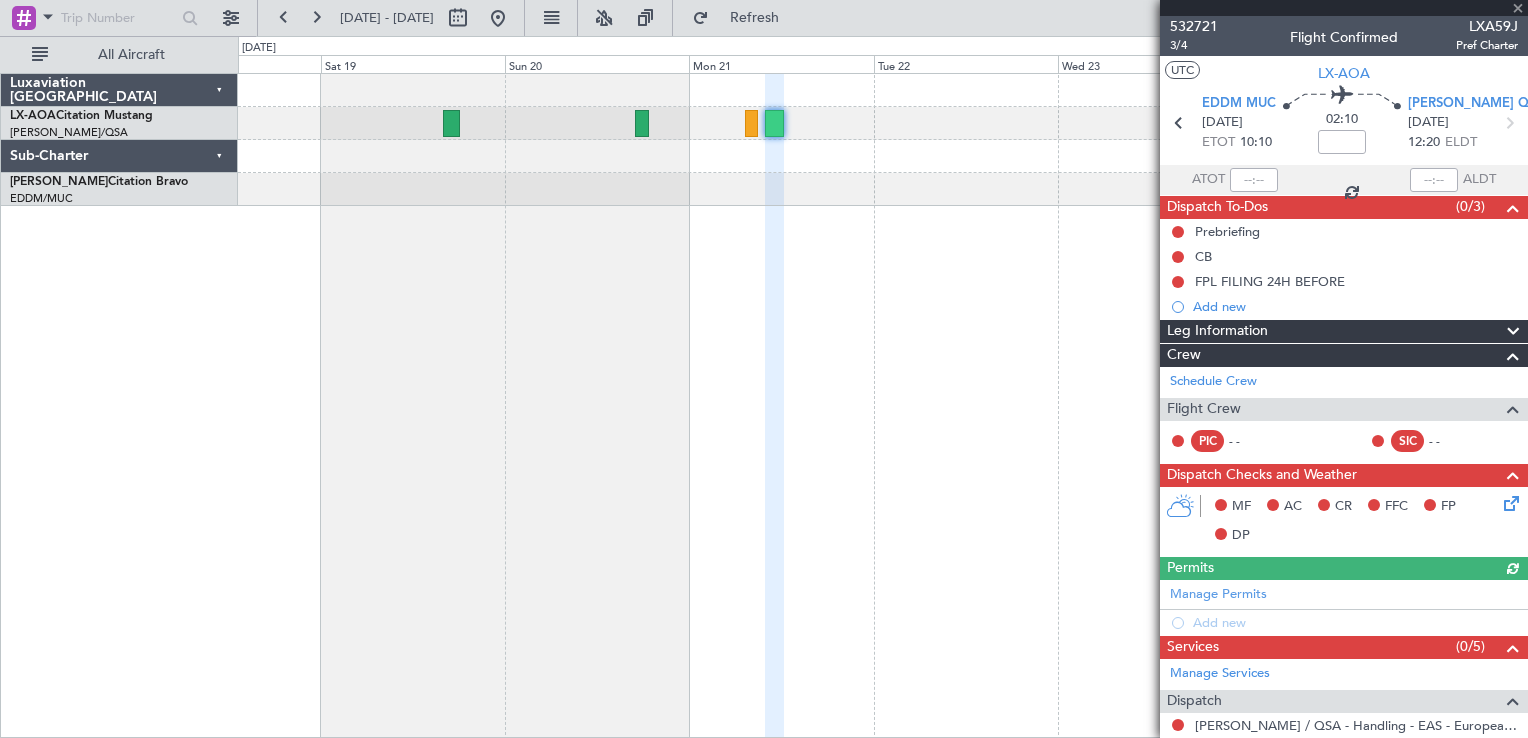 scroll, scrollTop: 202, scrollLeft: 0, axis: vertical 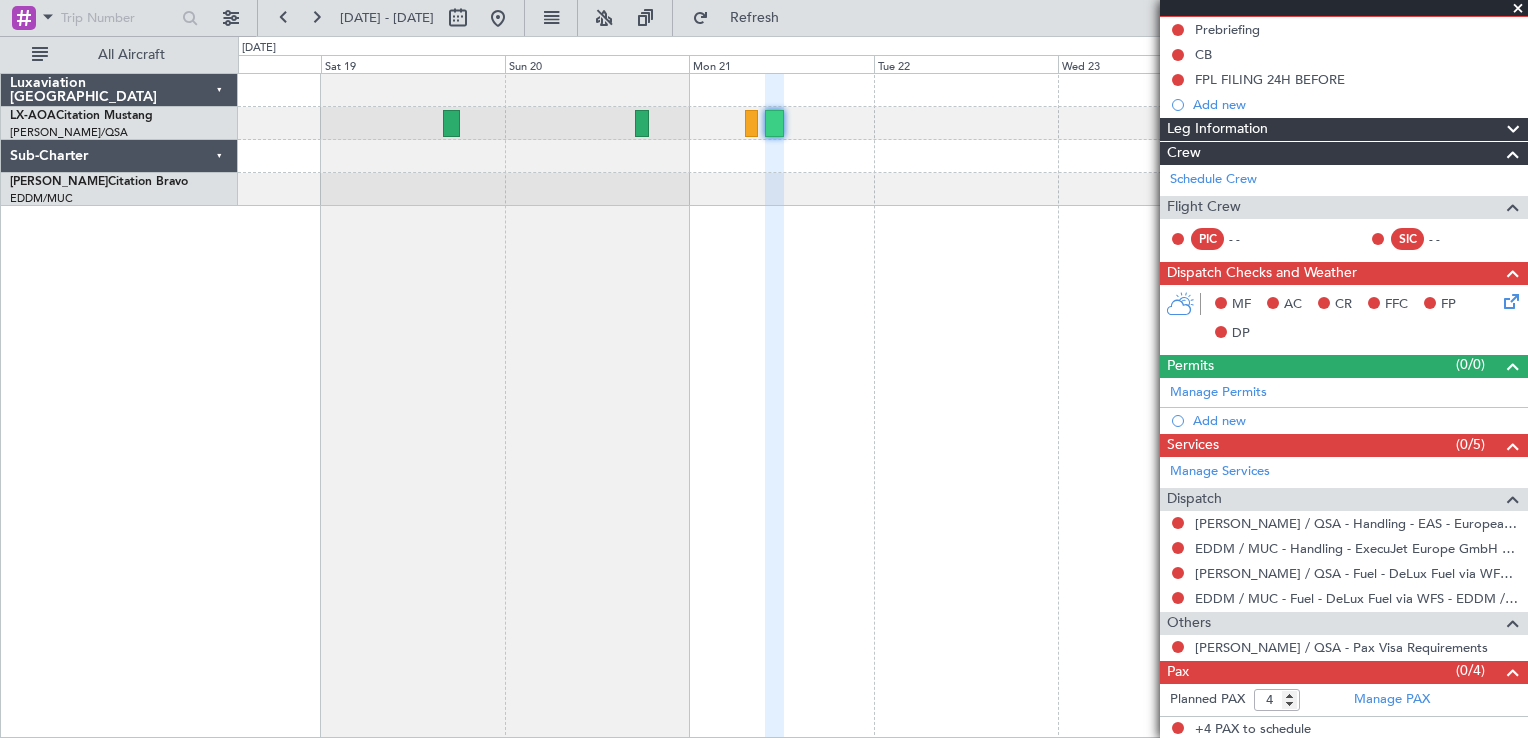 click at bounding box center (1518, 9) 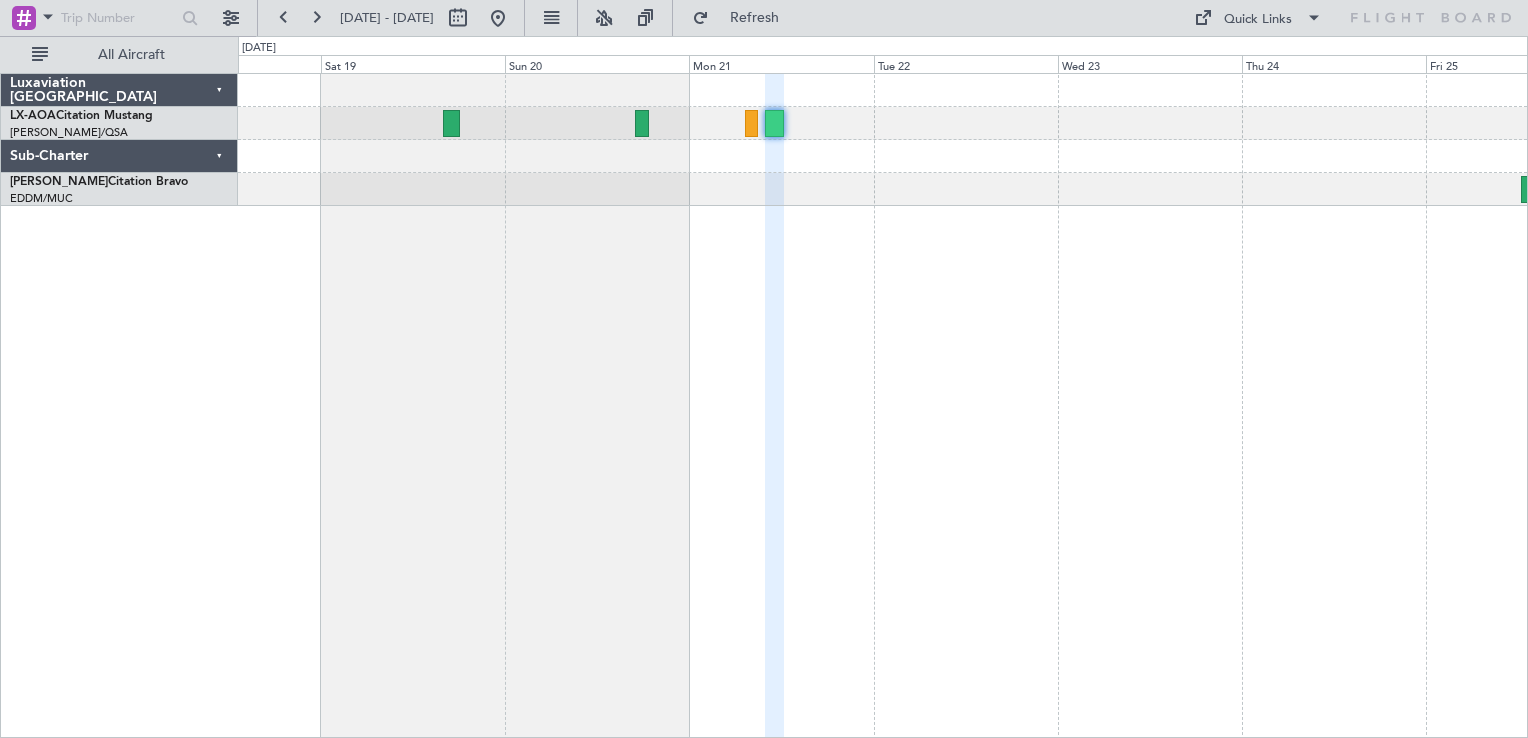 type on "0" 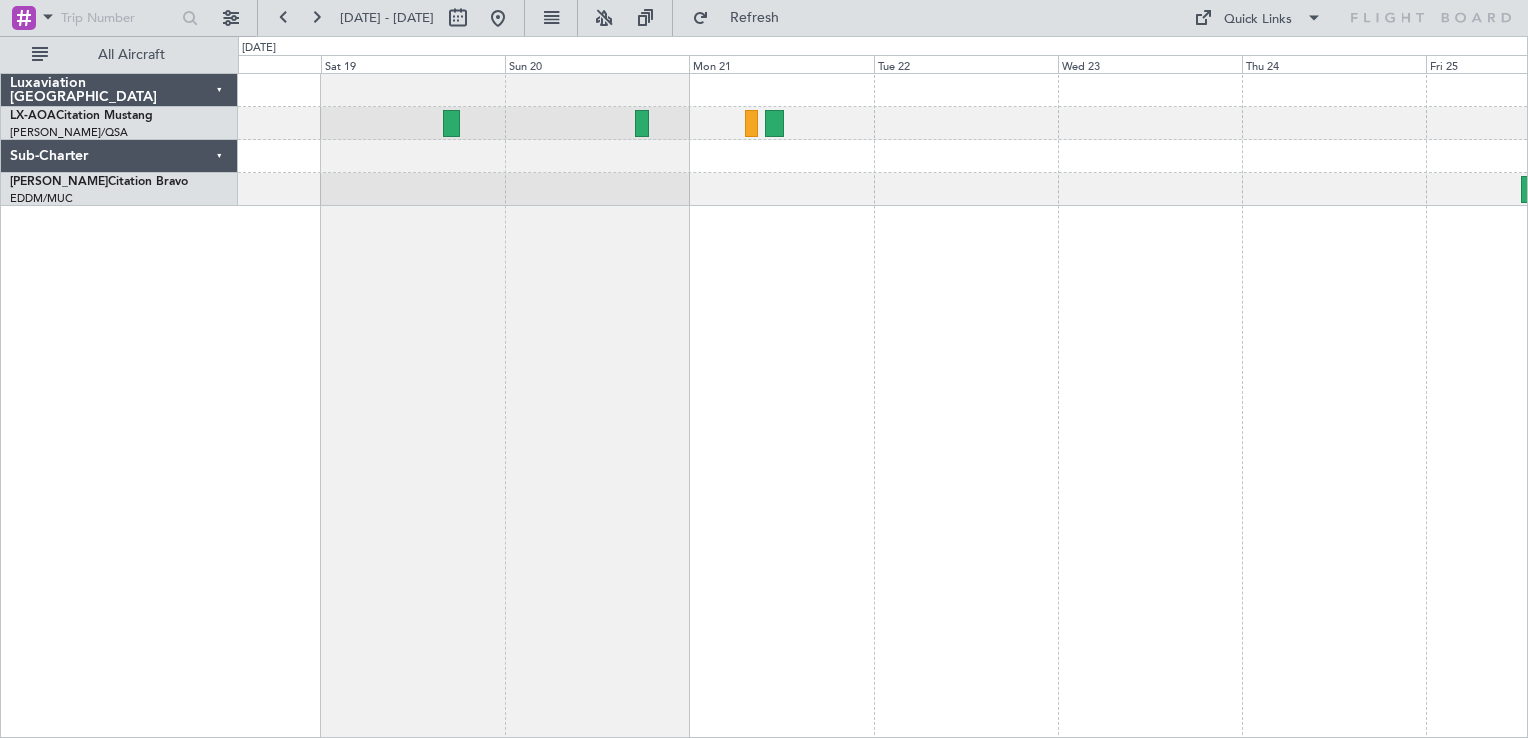 scroll, scrollTop: 0, scrollLeft: 0, axis: both 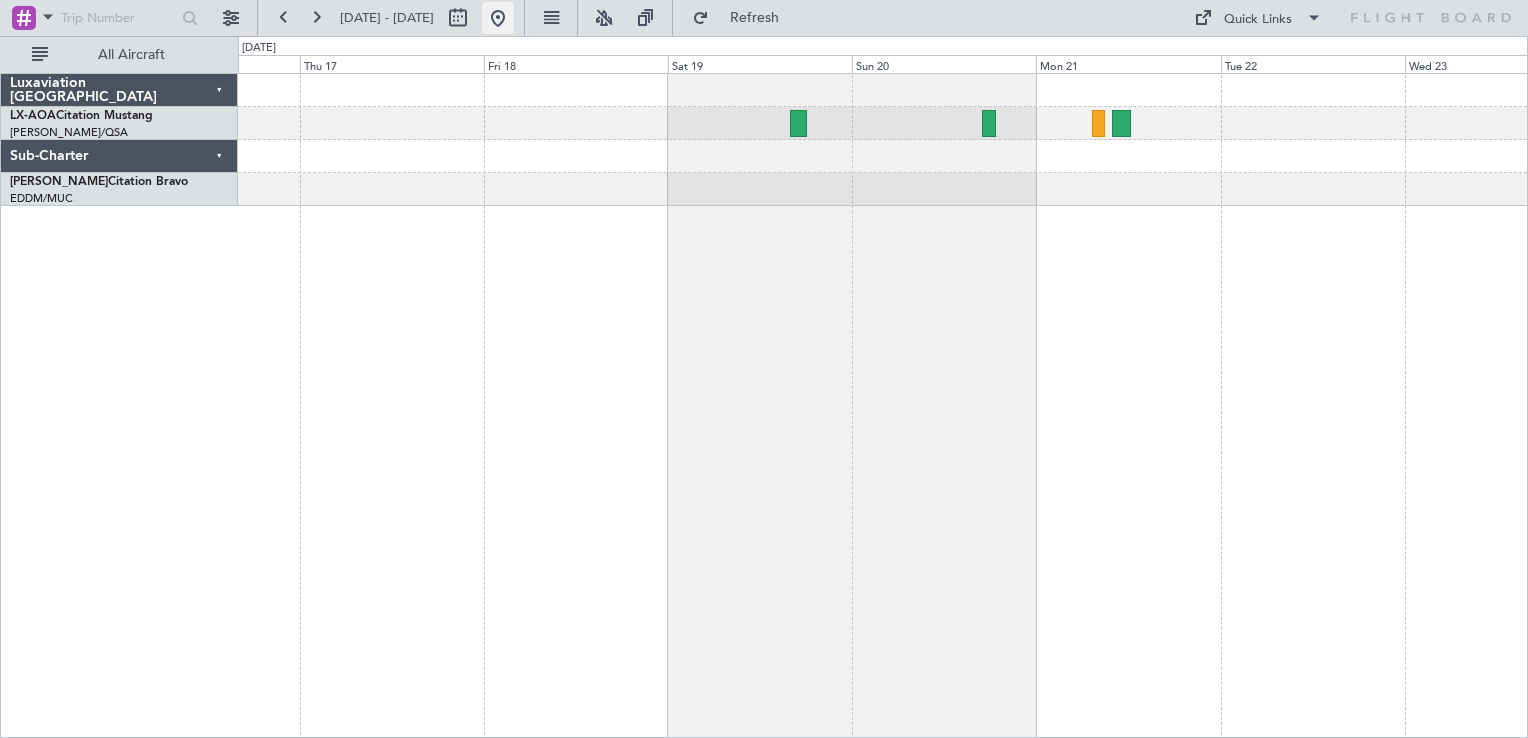 click at bounding box center [498, 18] 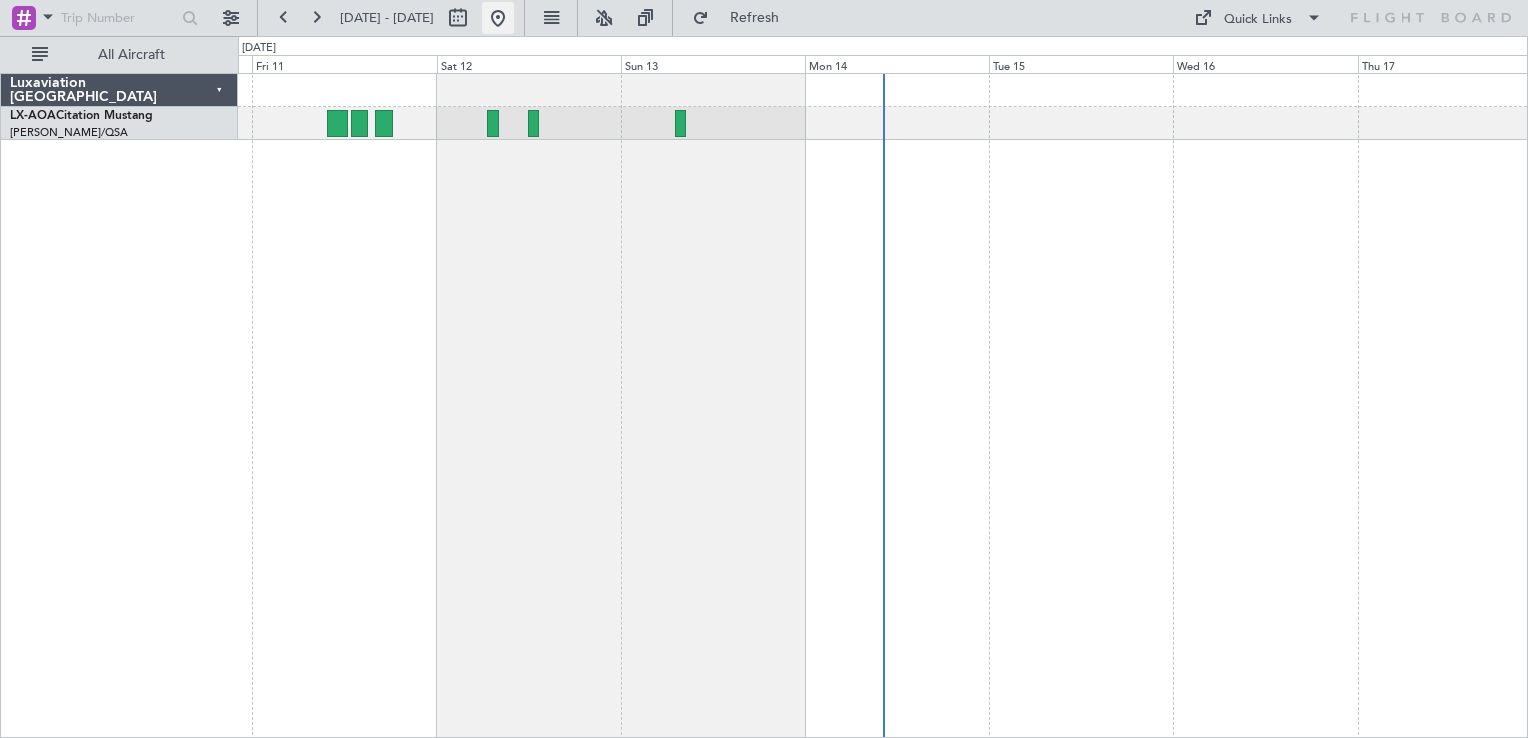 click at bounding box center [498, 18] 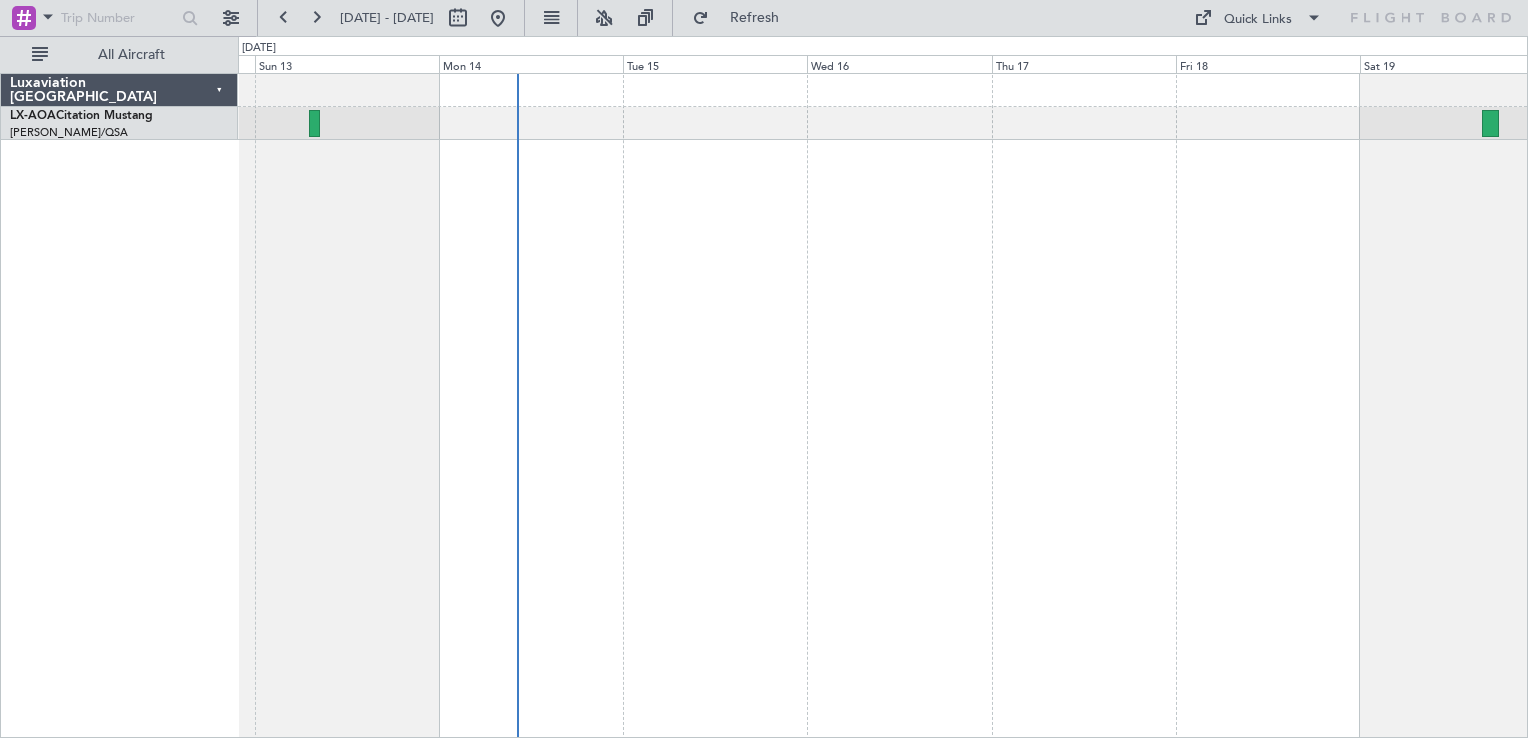 click 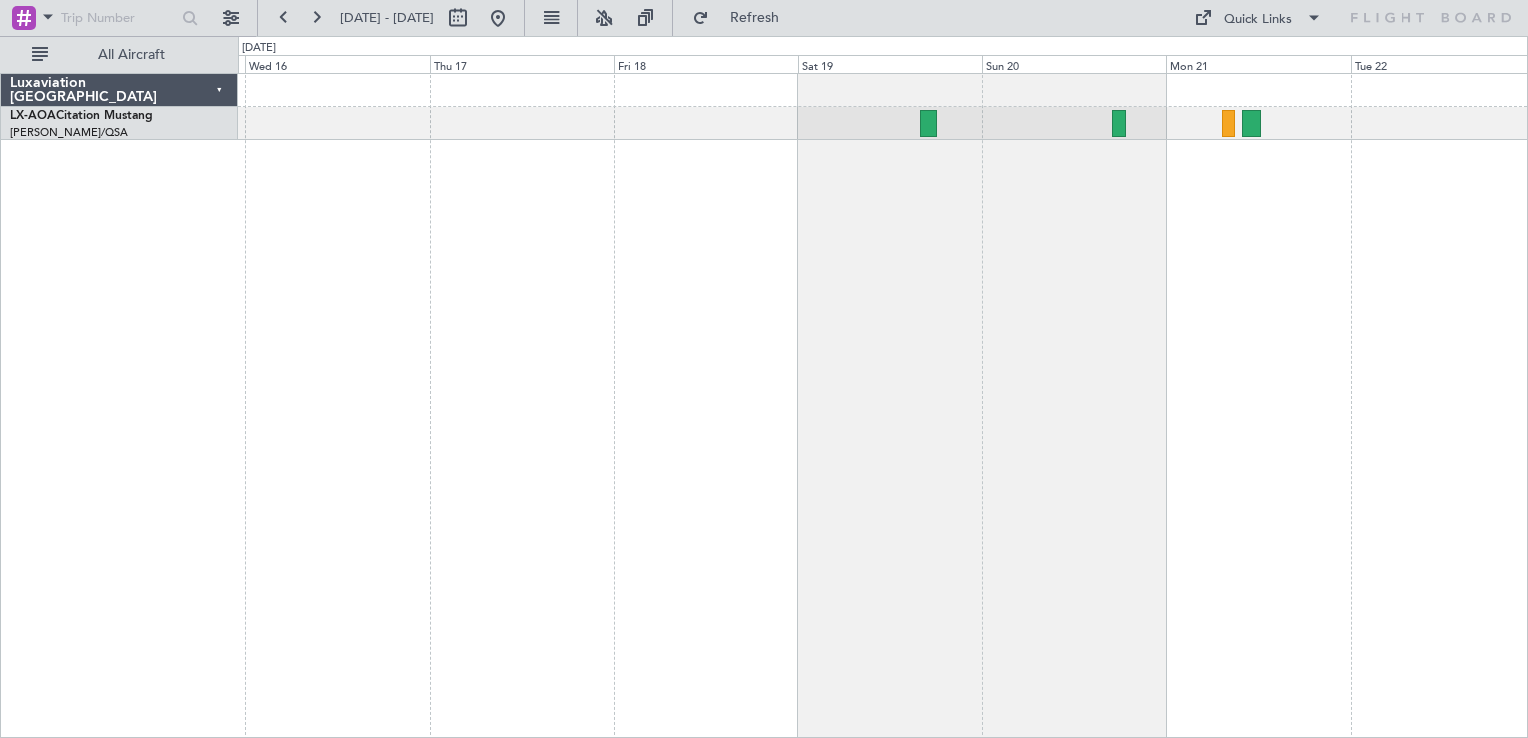 click 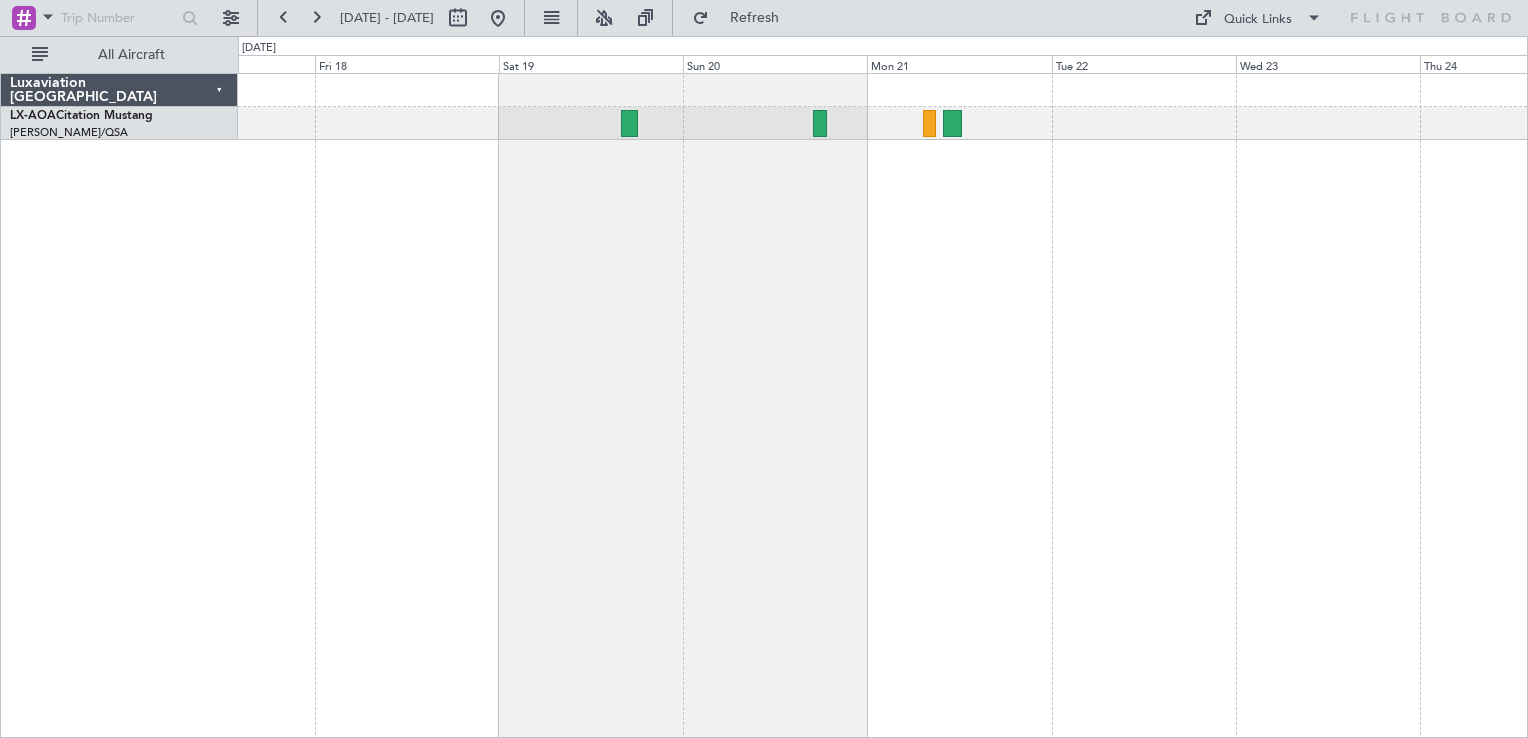 click 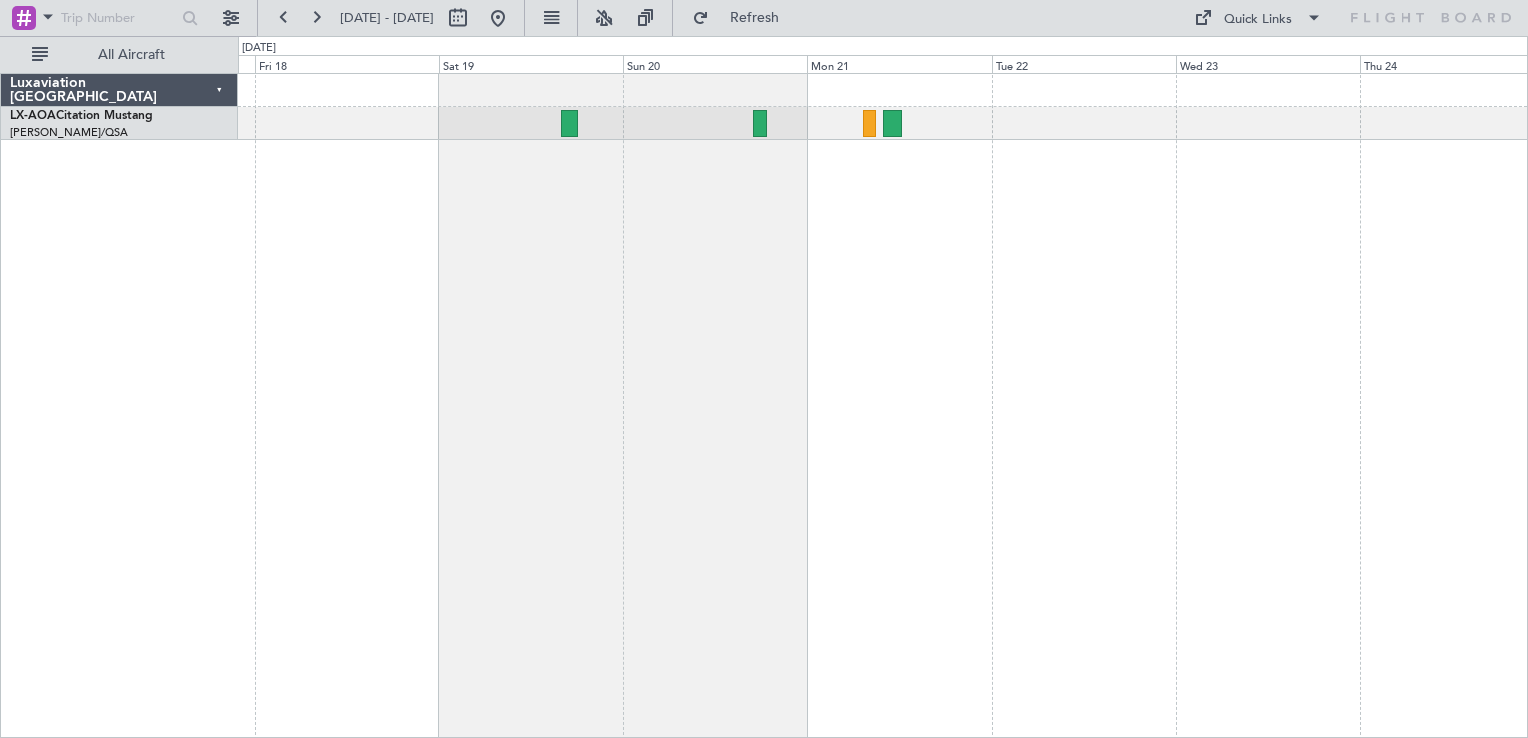 click 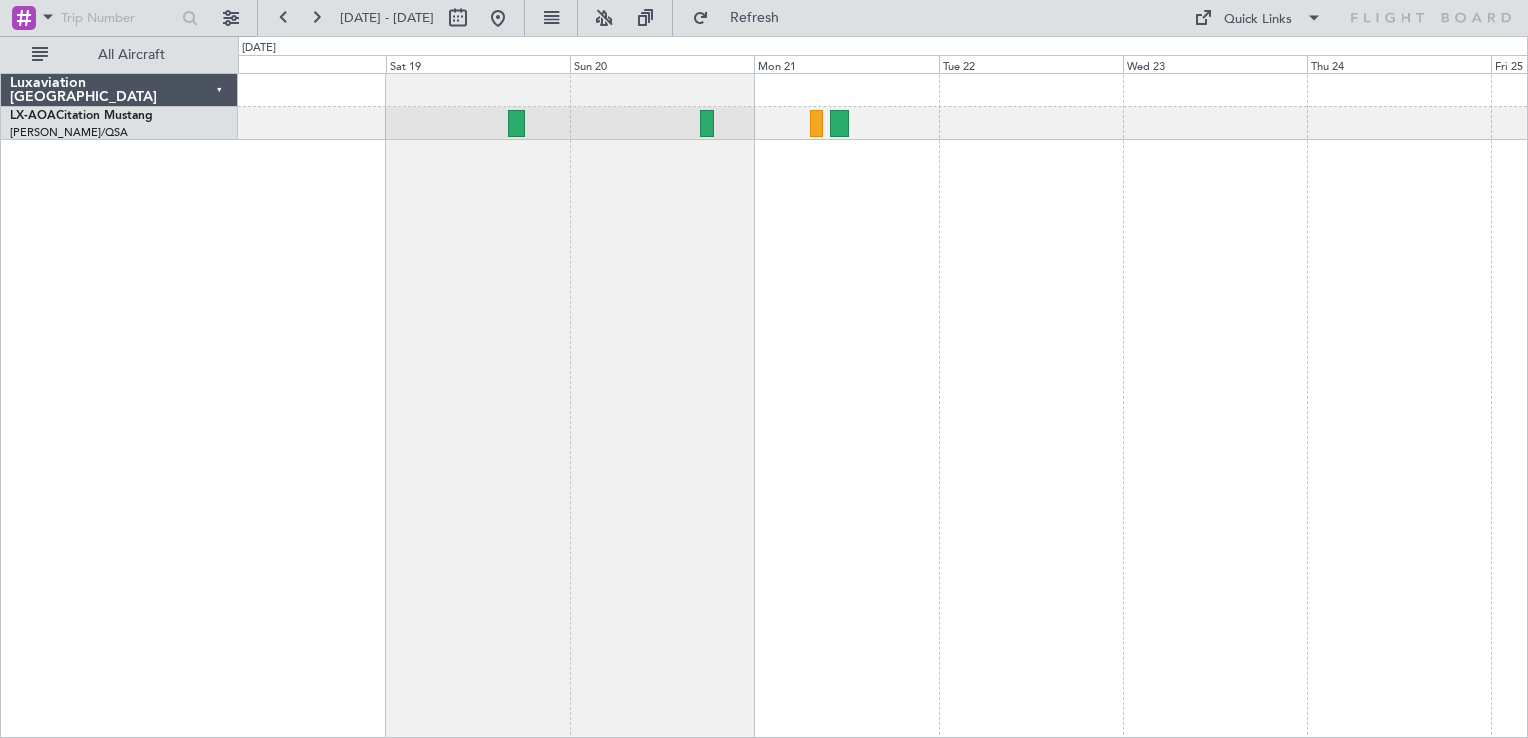 click 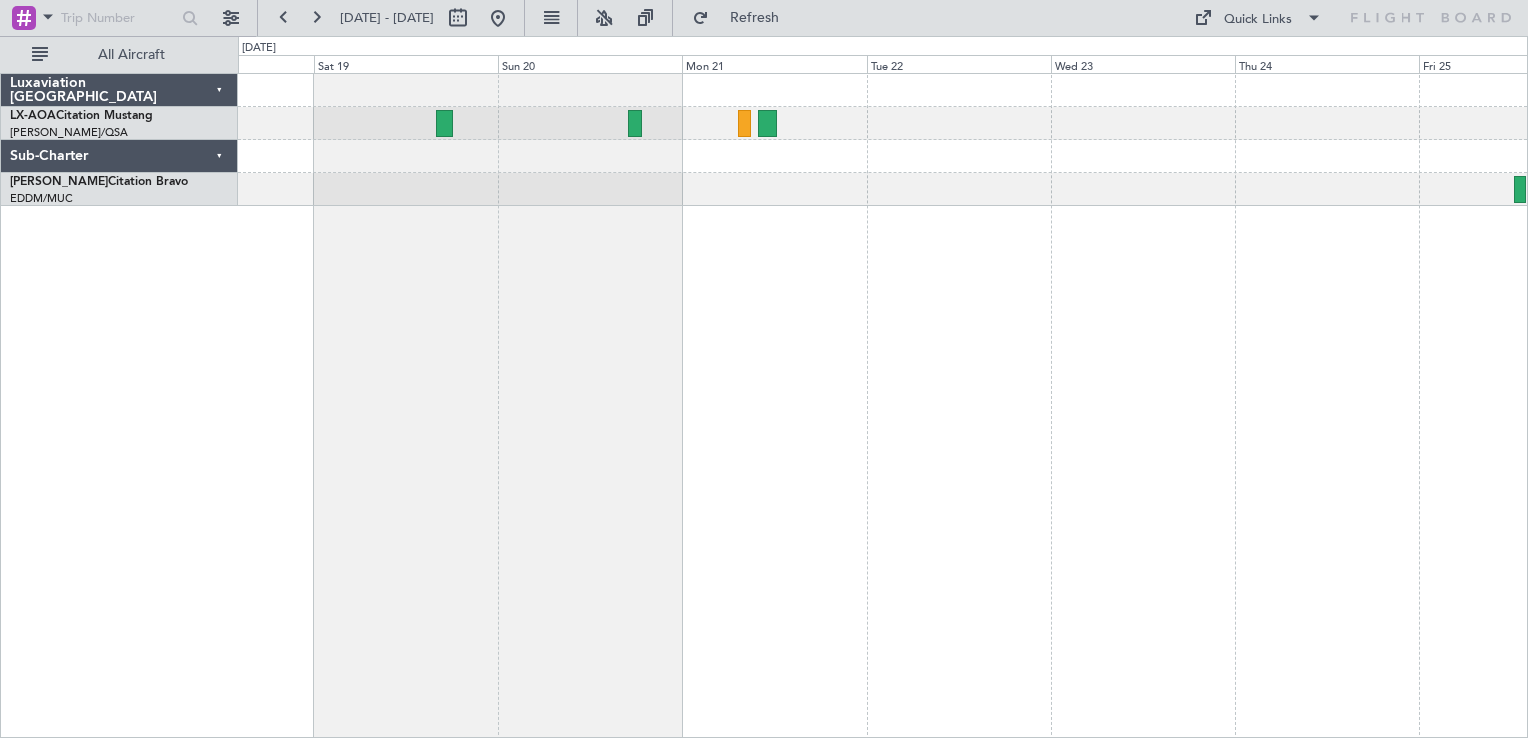 click 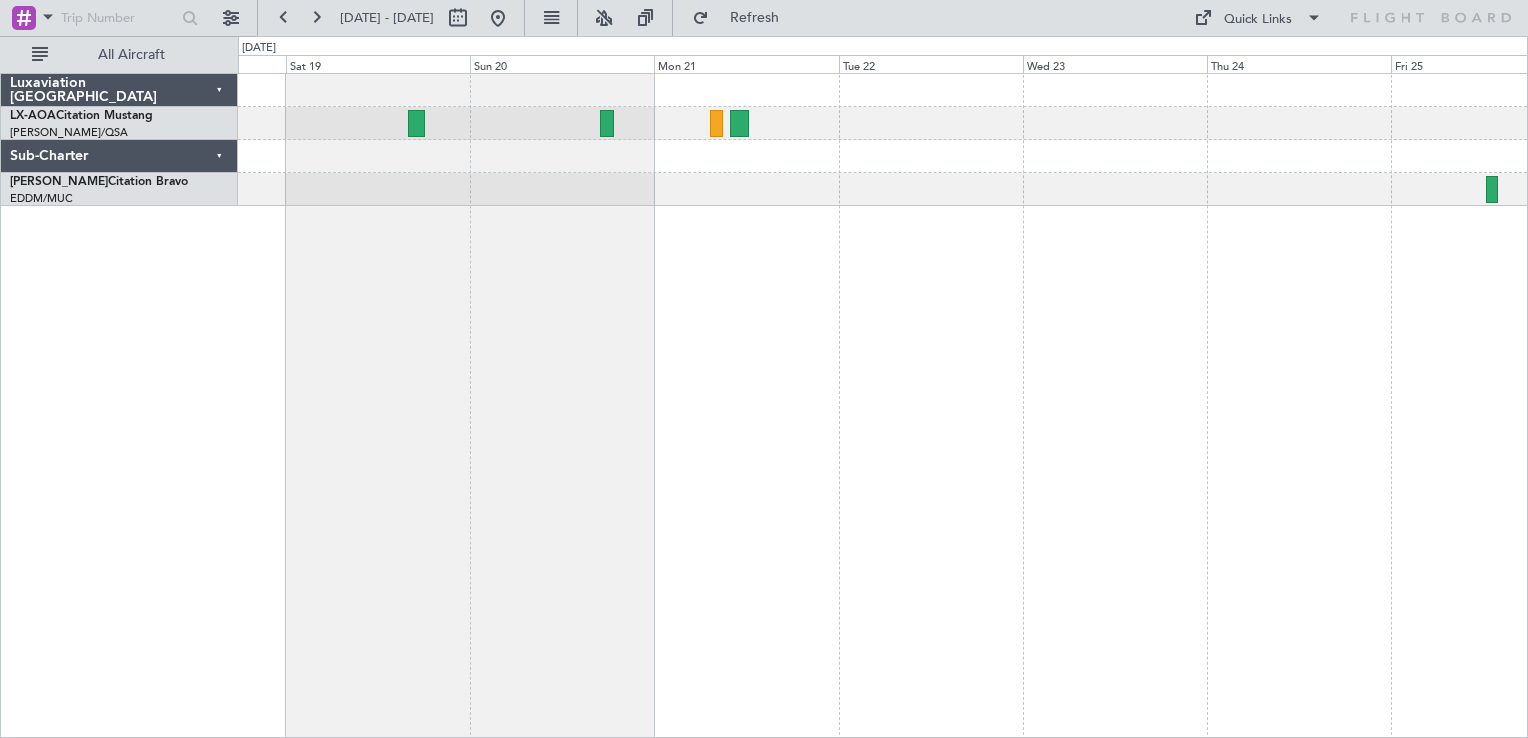click 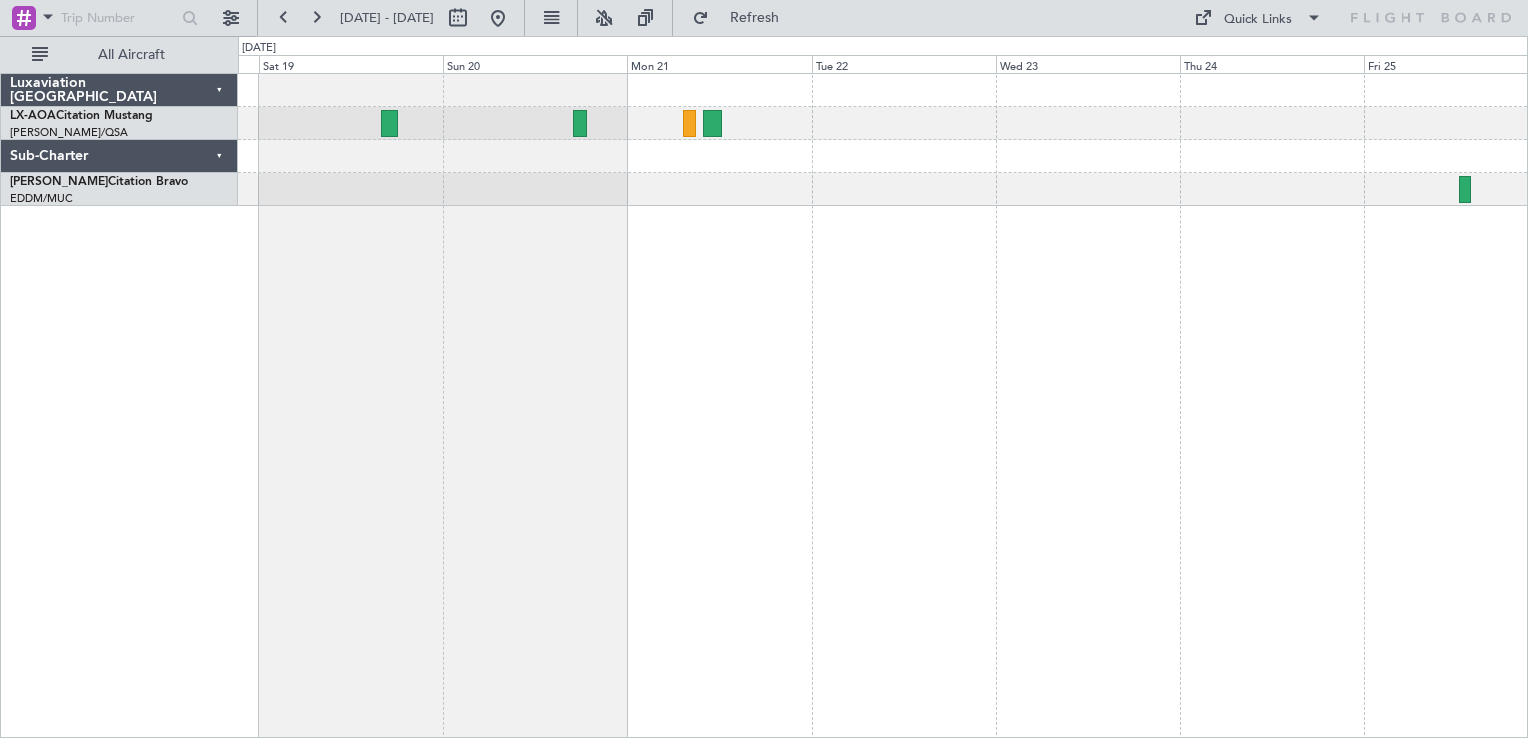 click 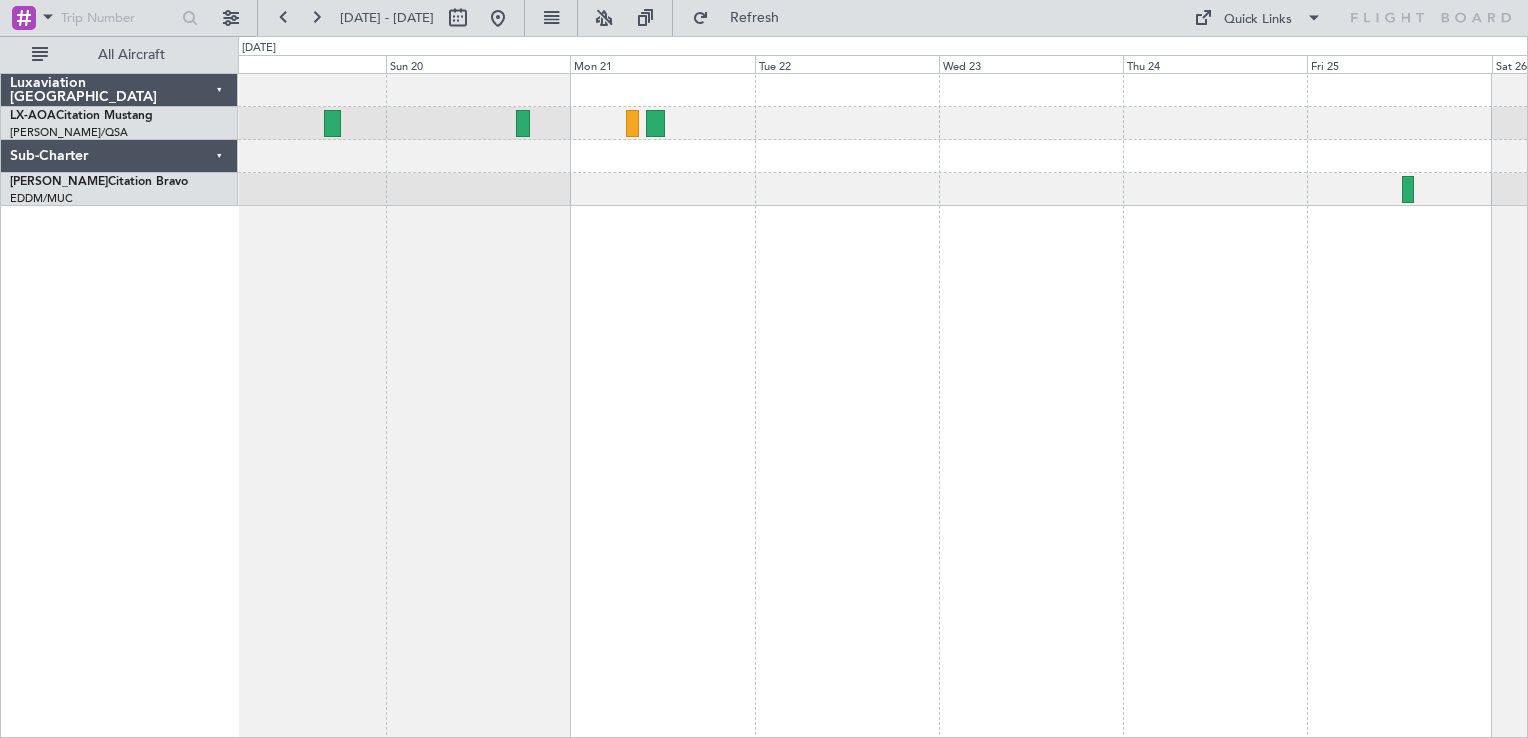 click 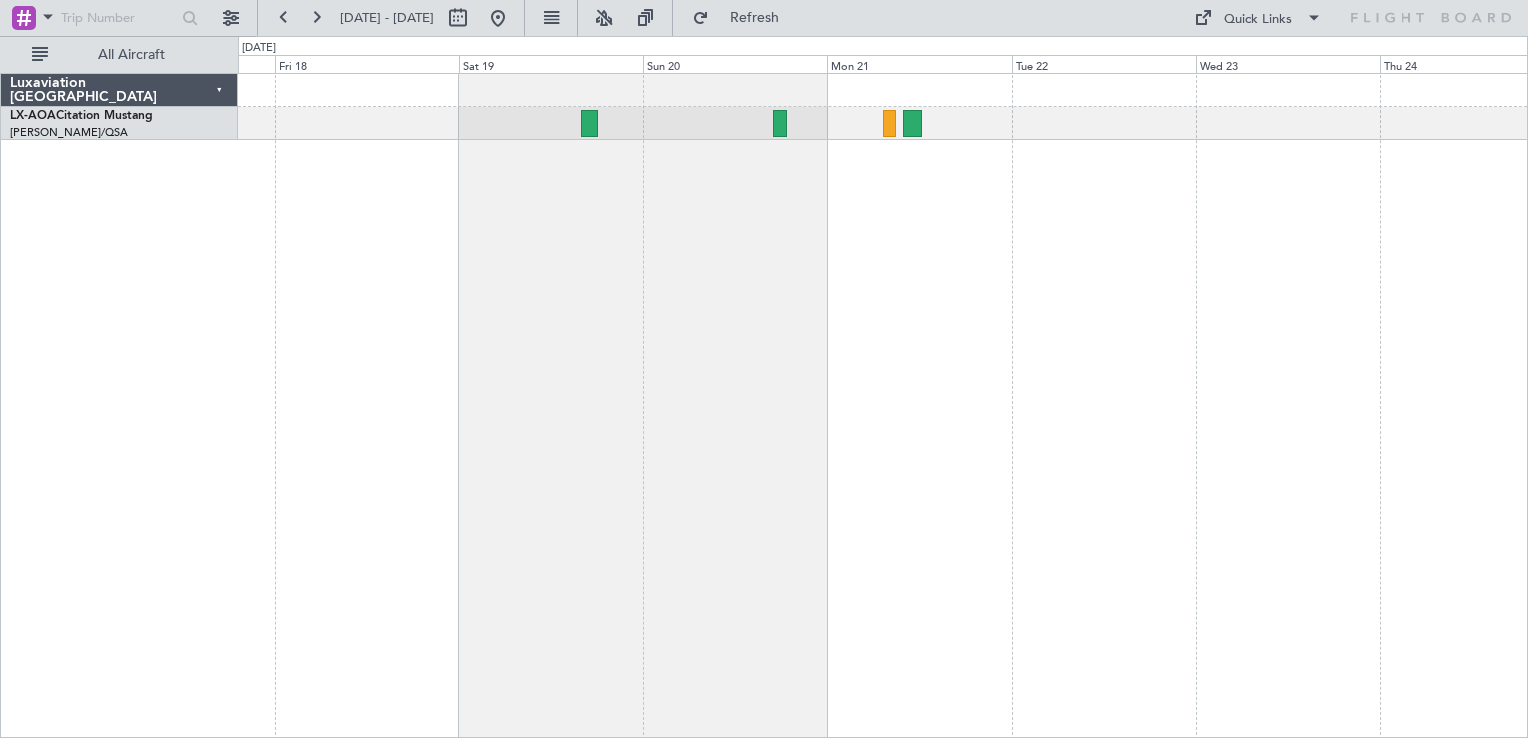 click 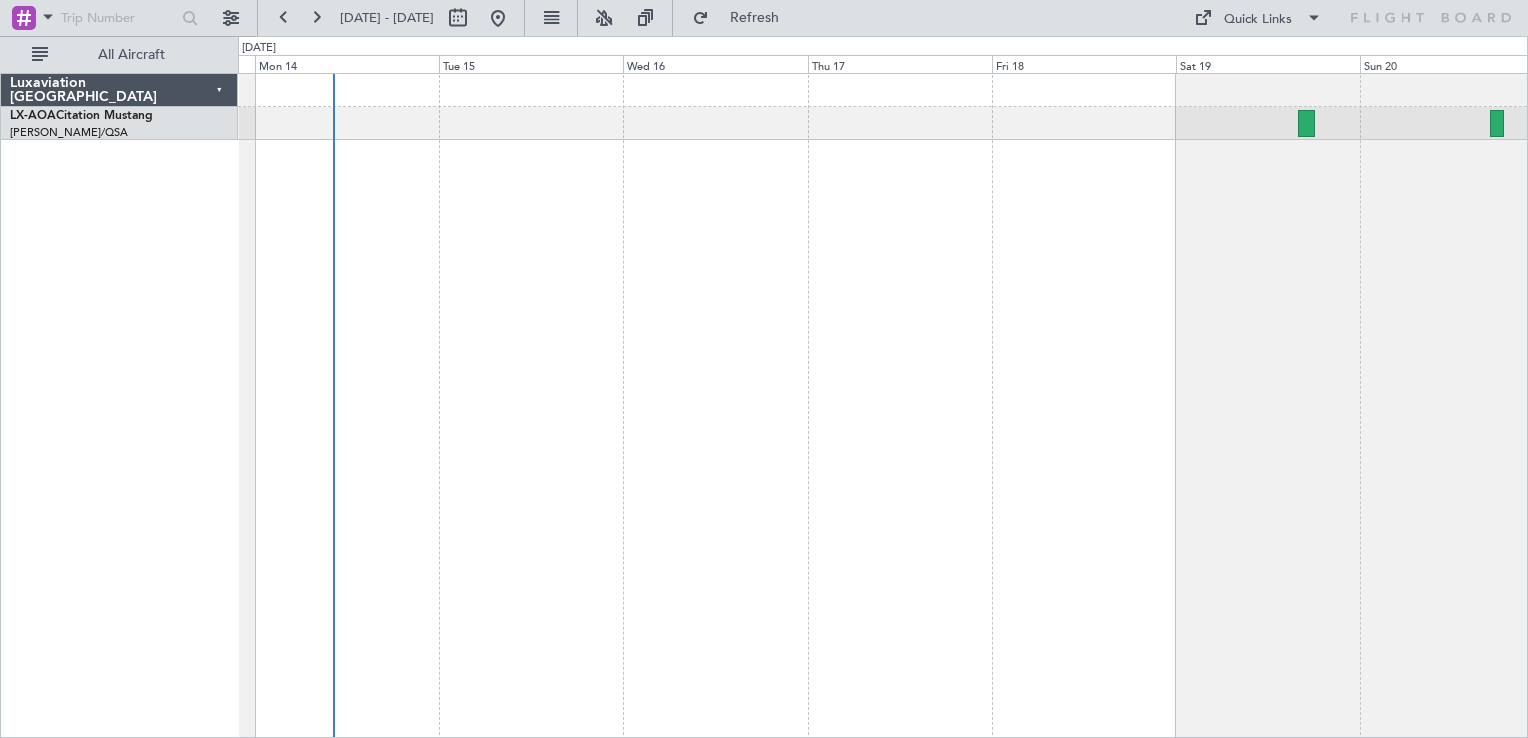 click 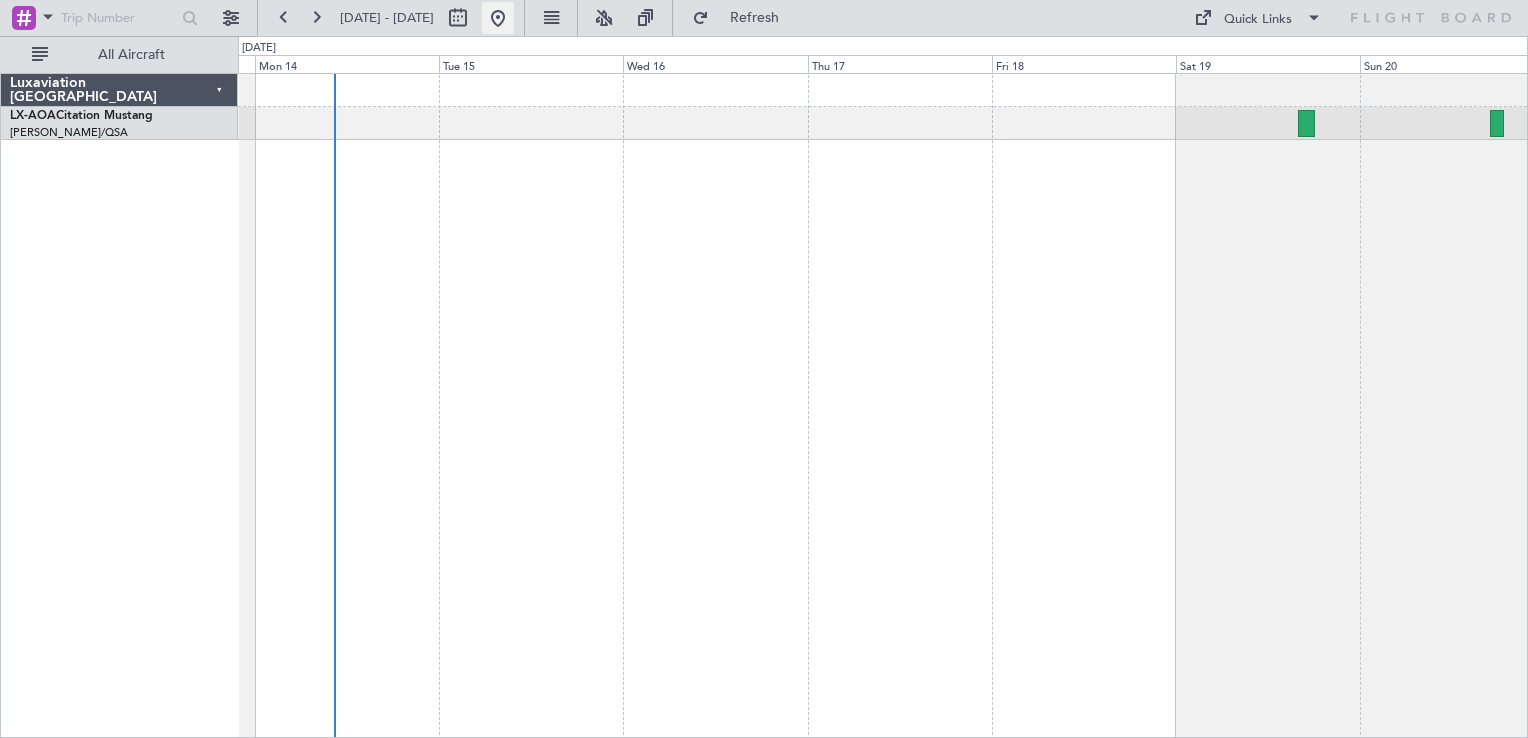 click at bounding box center [498, 18] 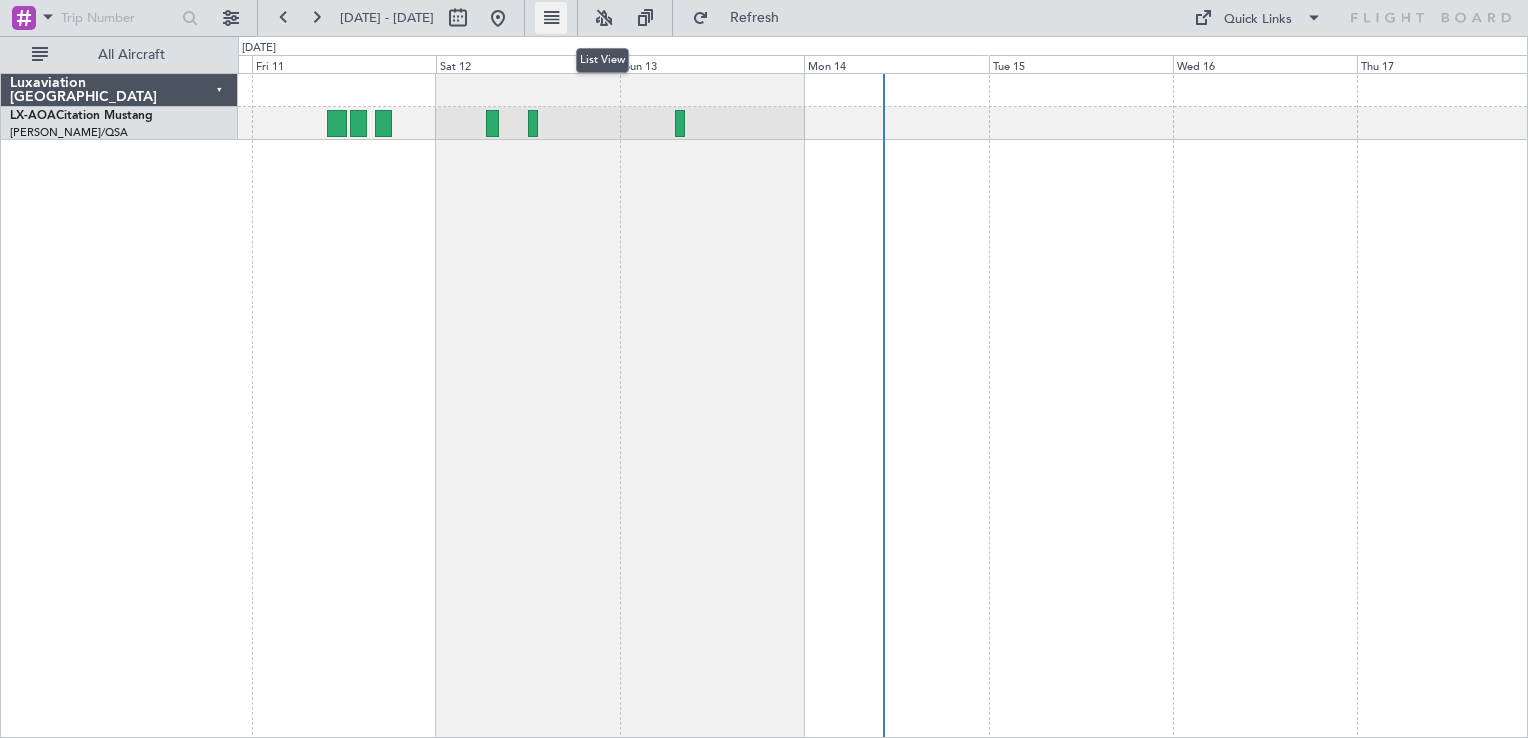 click 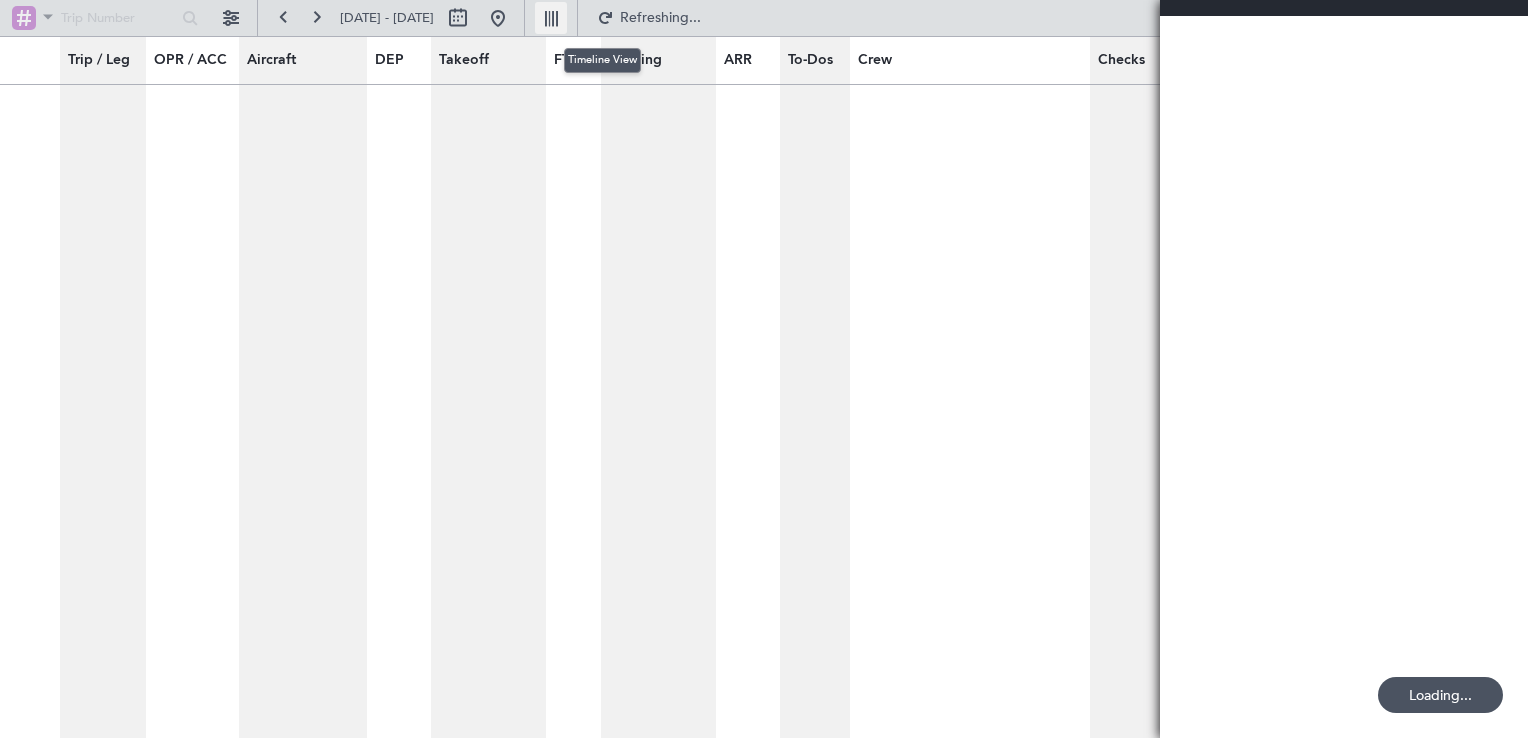 click 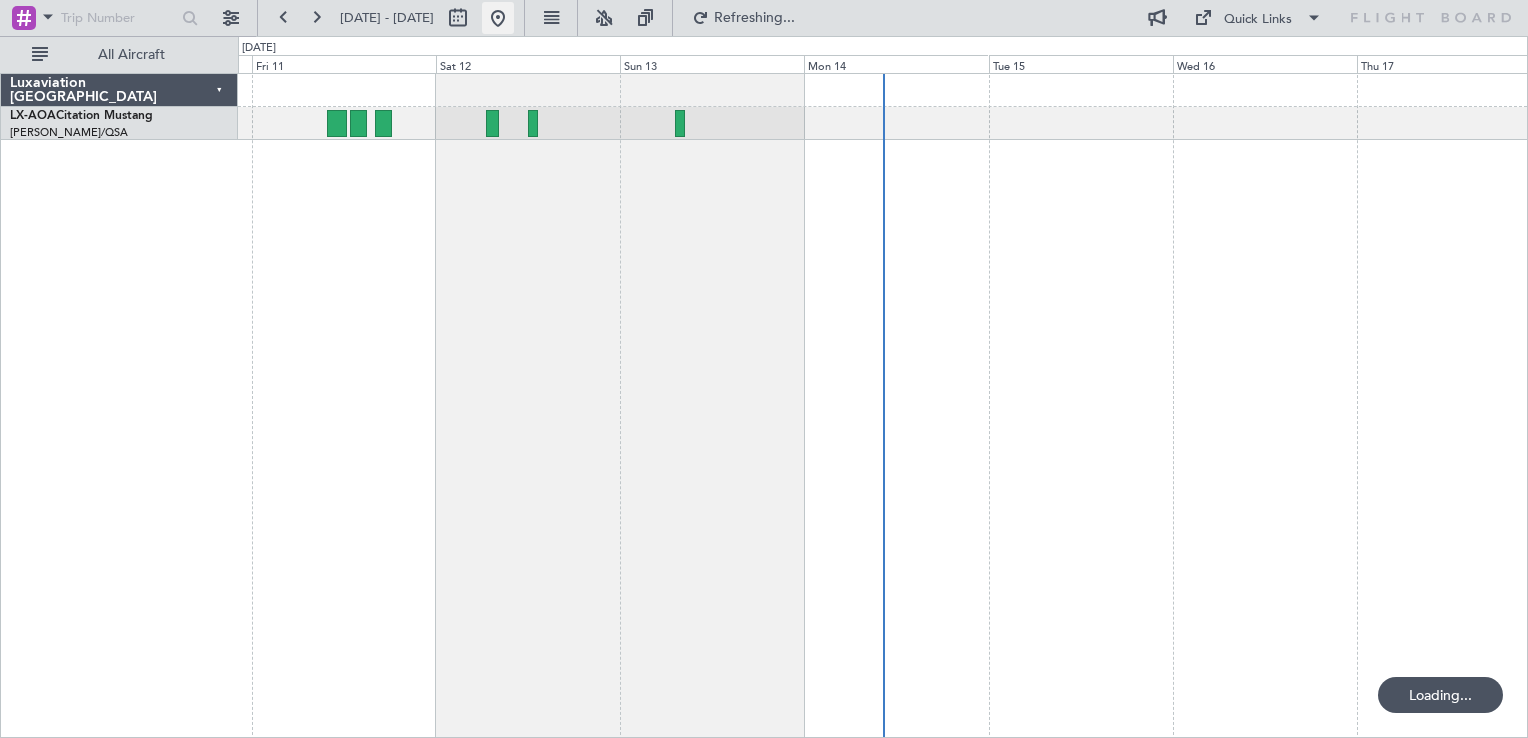 click at bounding box center [498, 18] 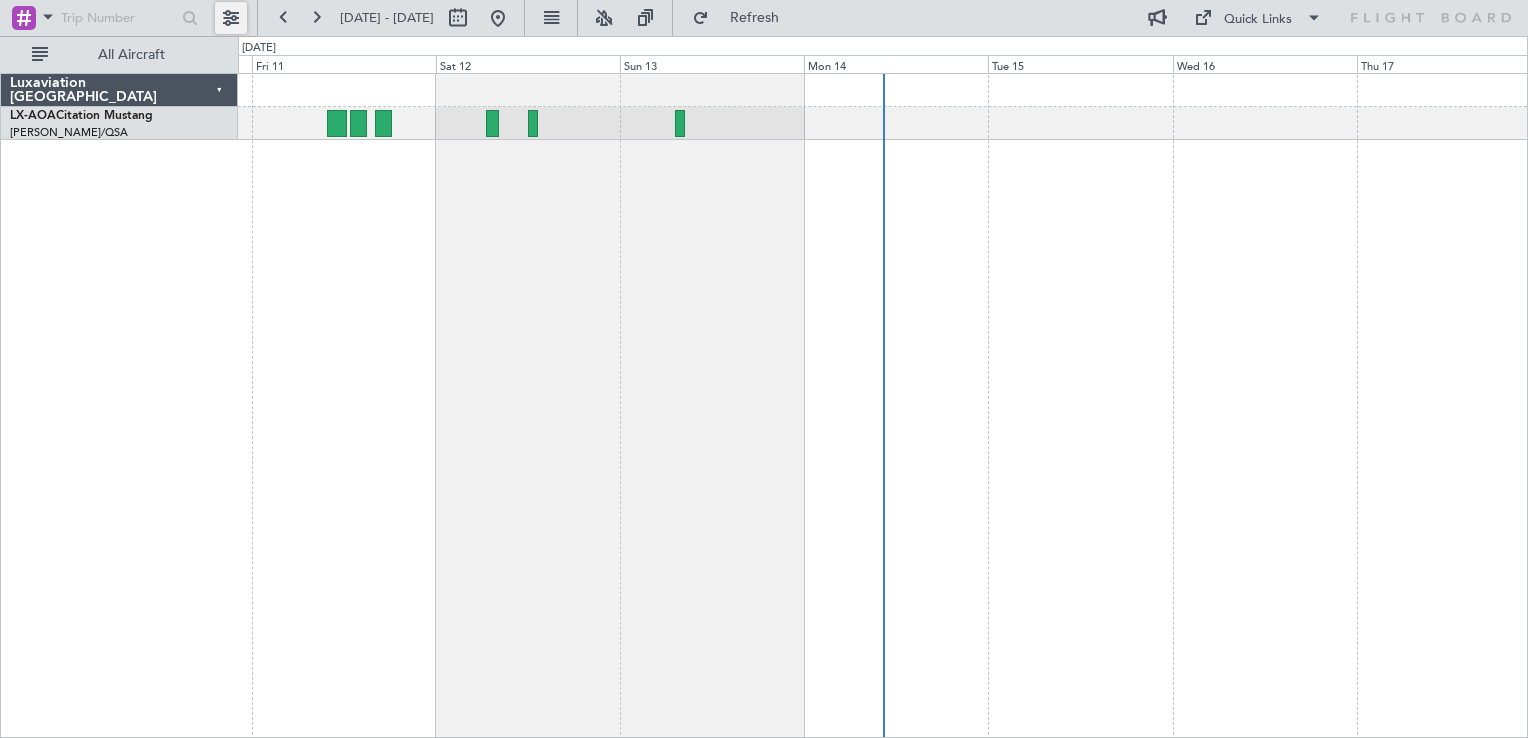 click at bounding box center (231, 18) 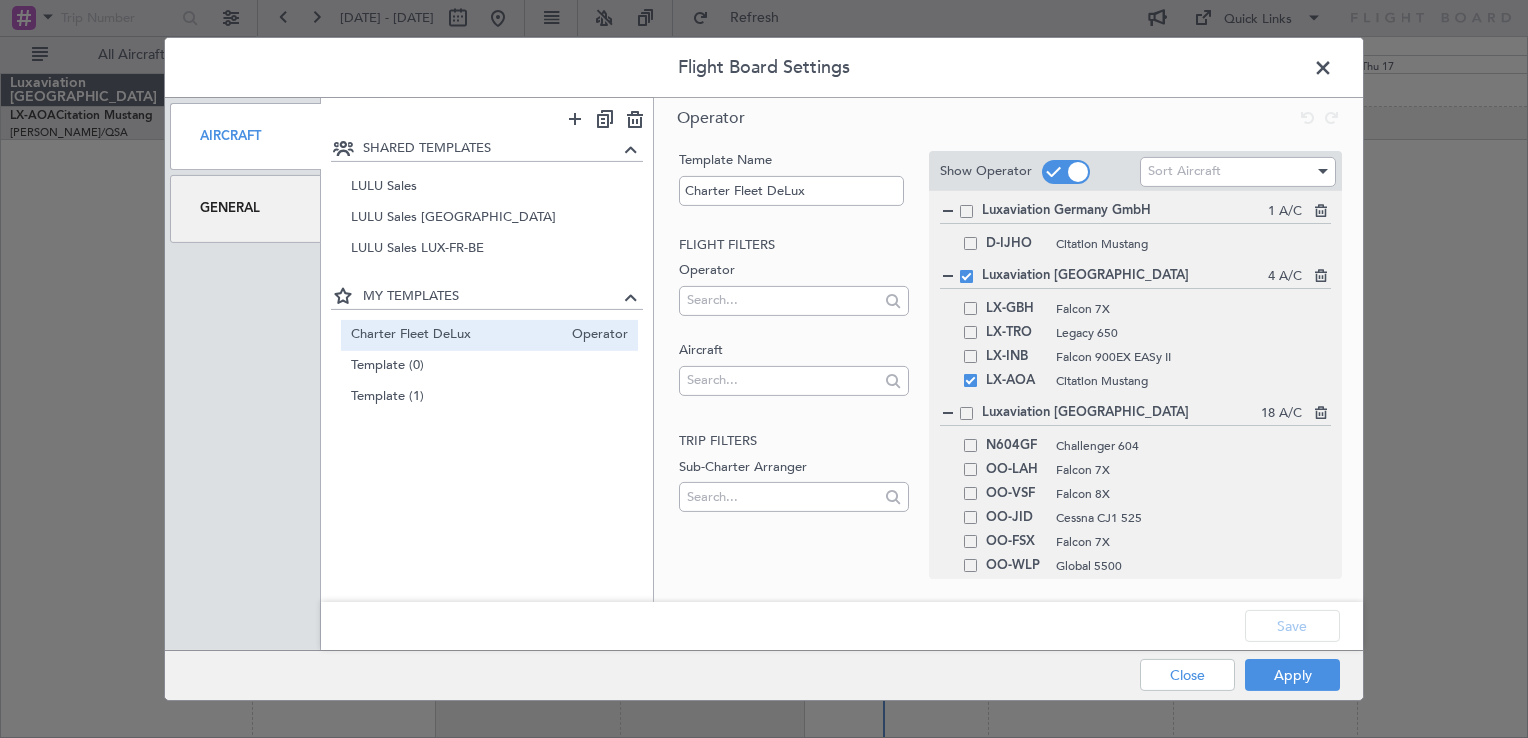 click at bounding box center (1333, 73) 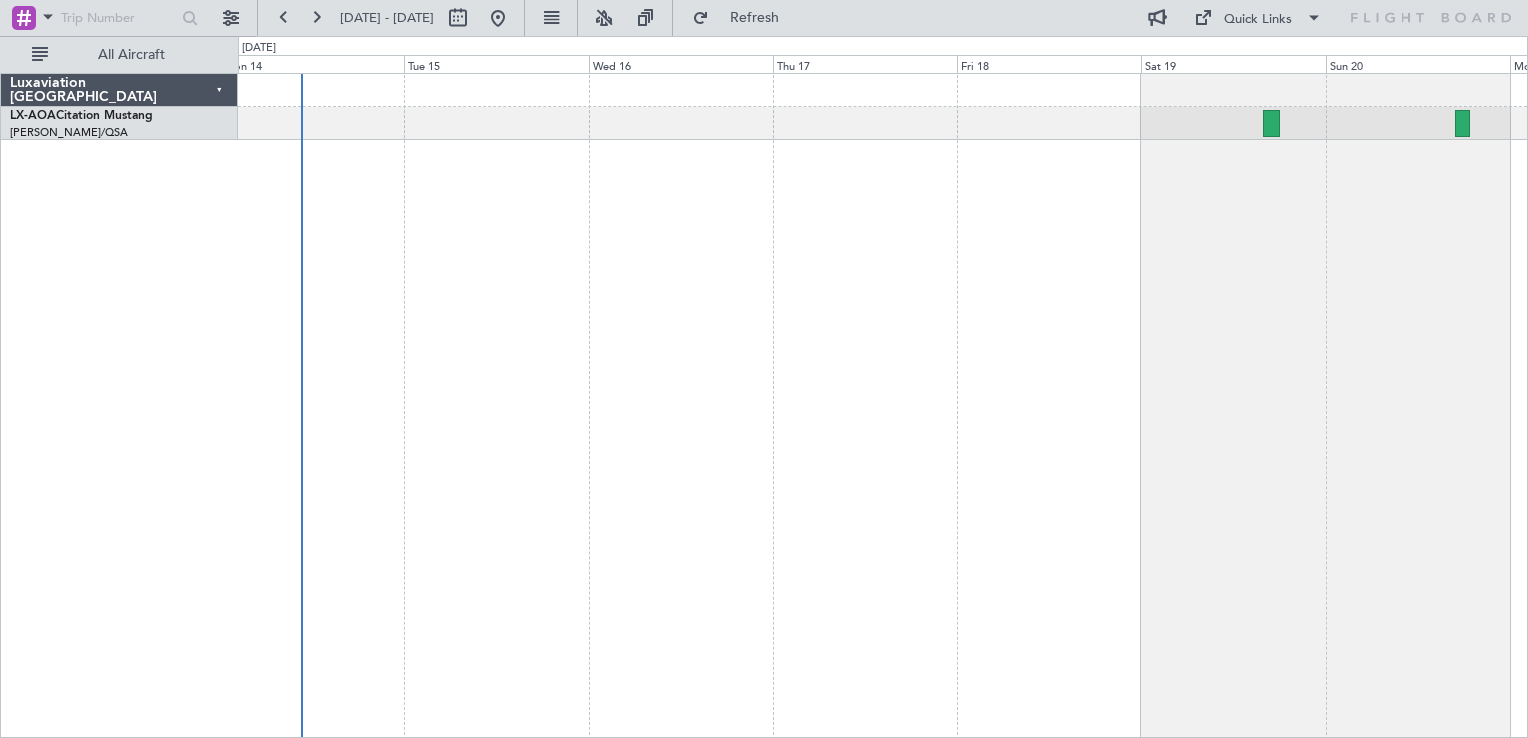 click 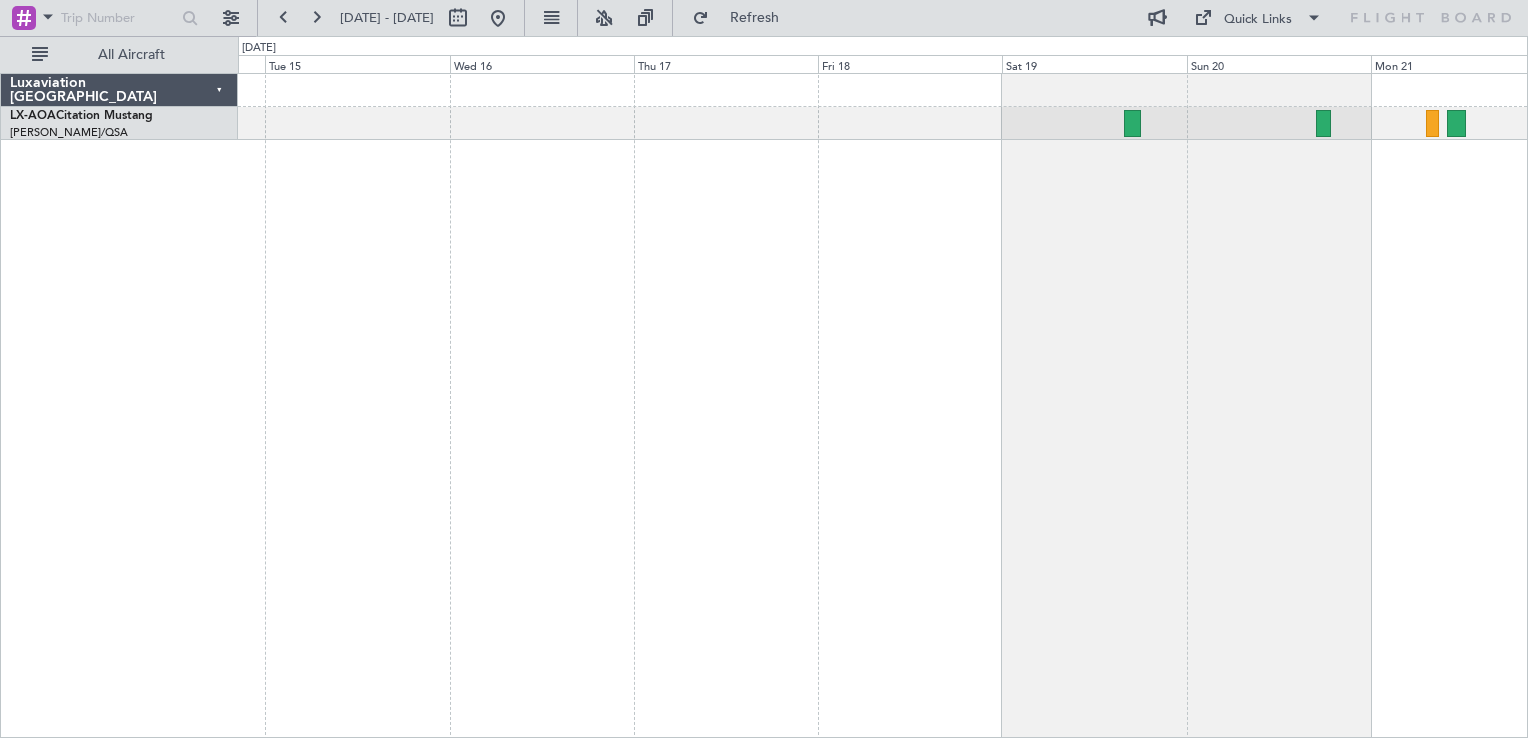click 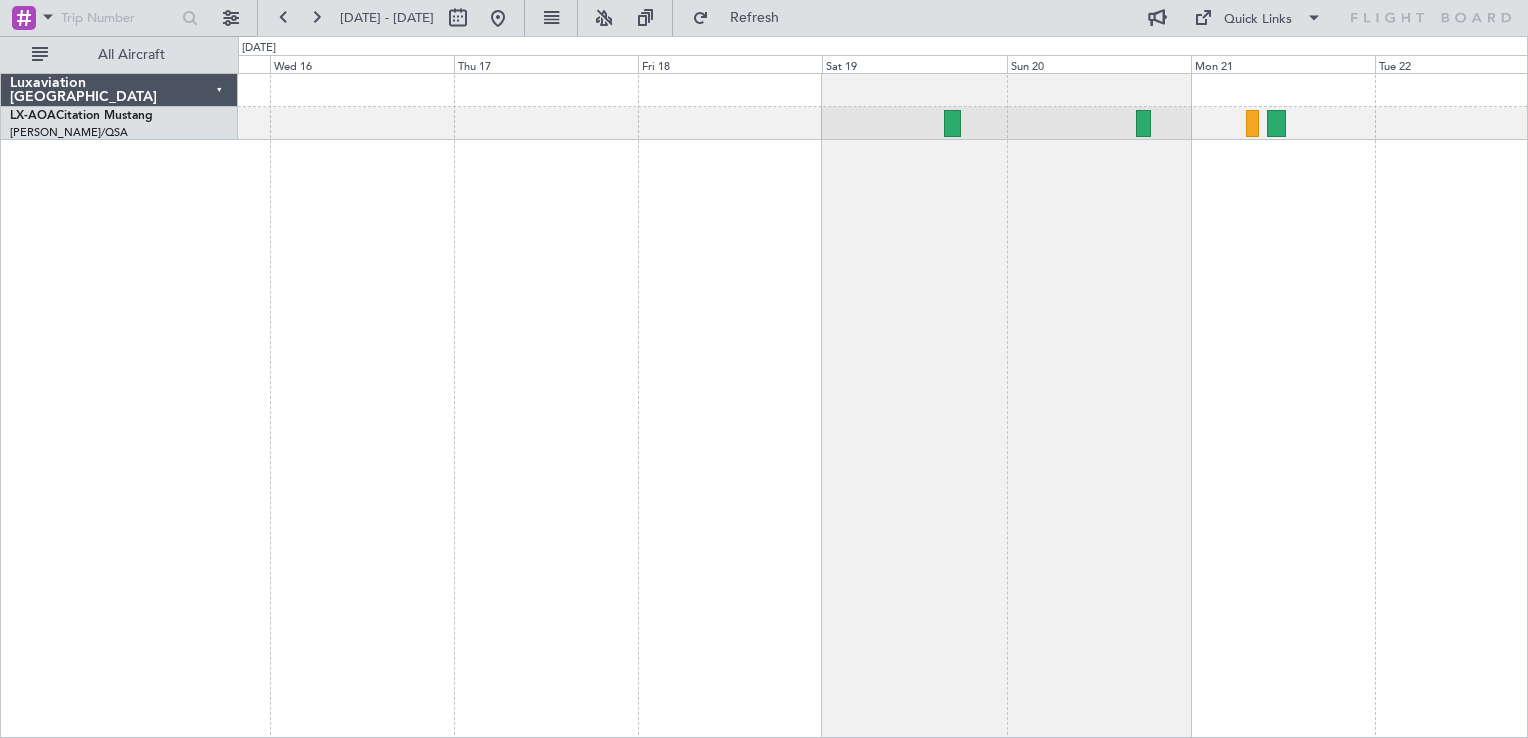 click 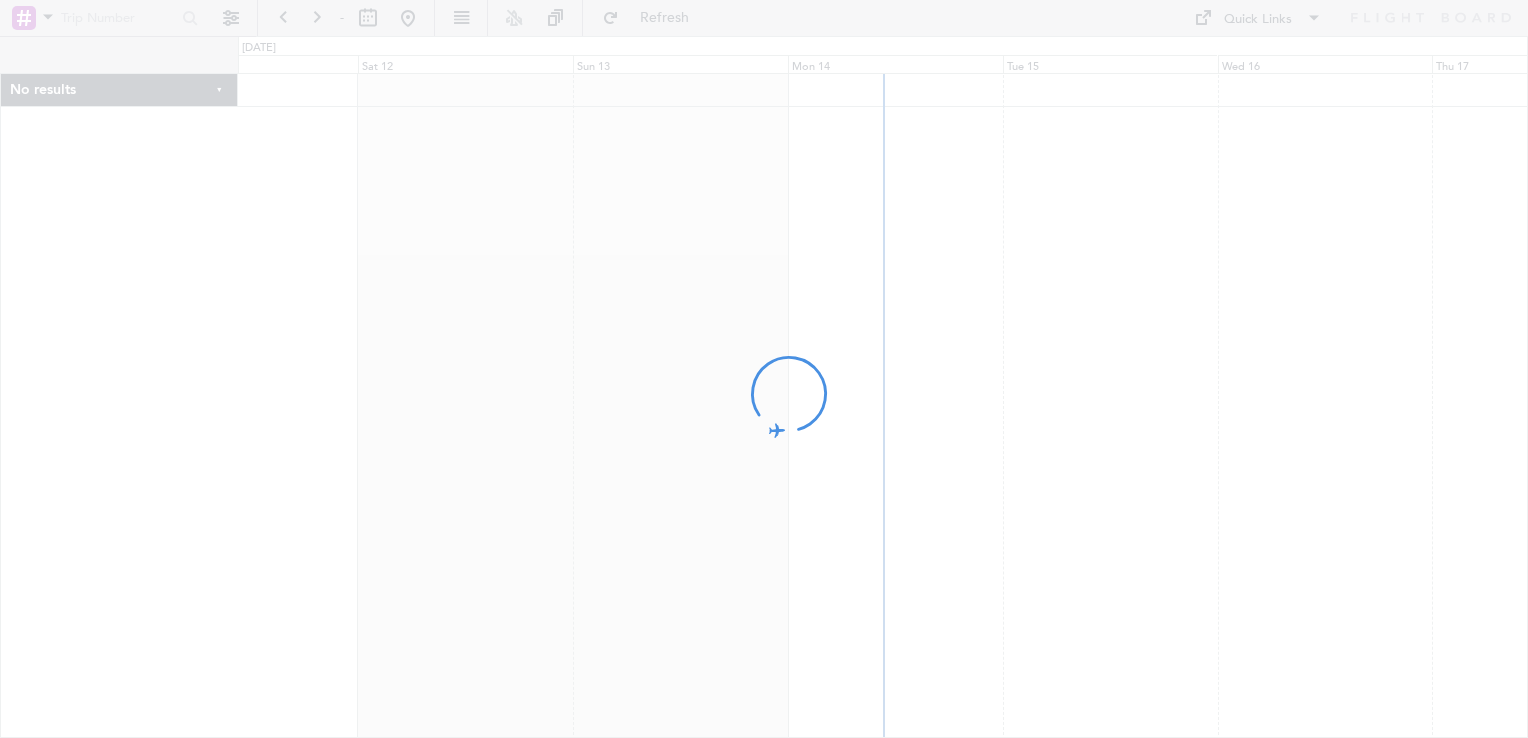 scroll, scrollTop: 0, scrollLeft: 0, axis: both 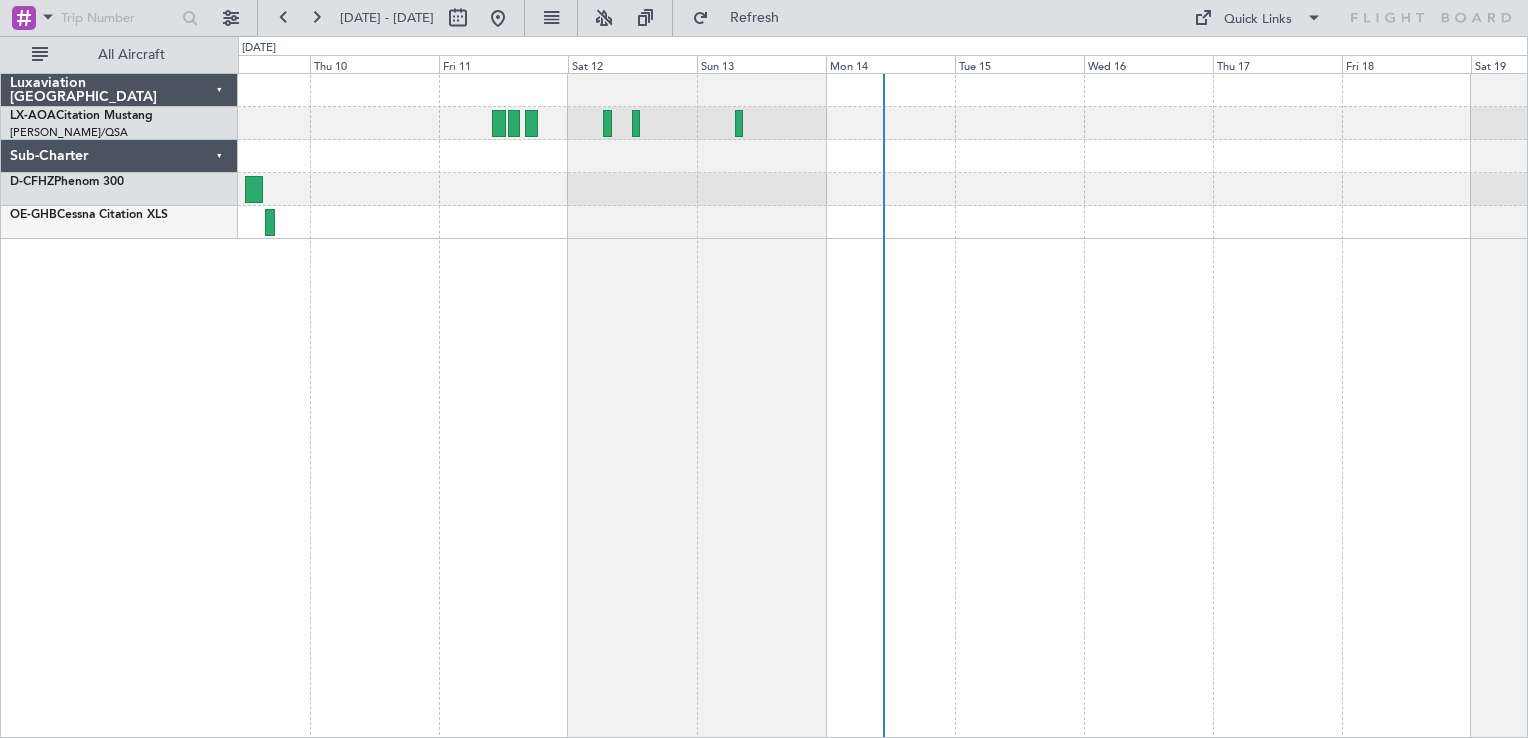 click 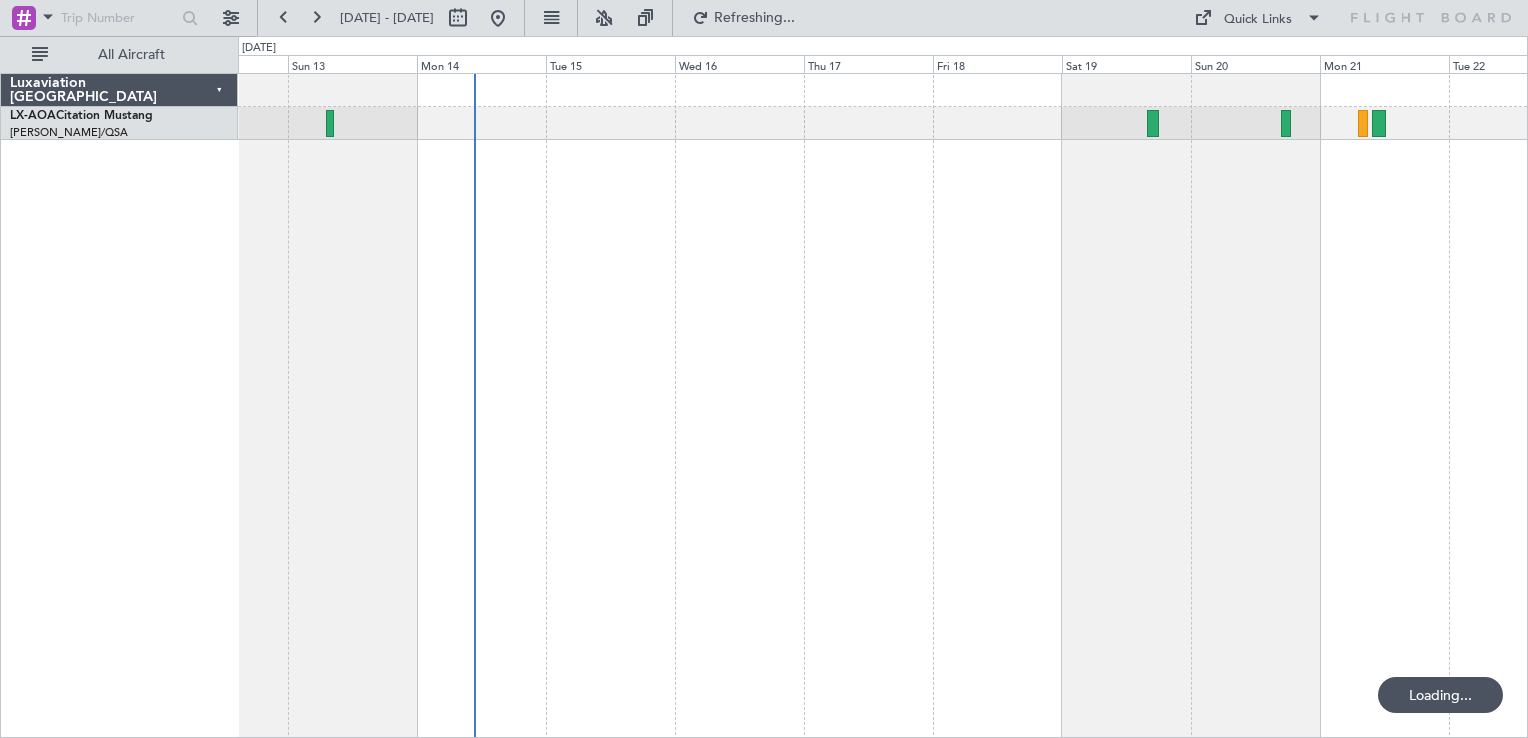 click 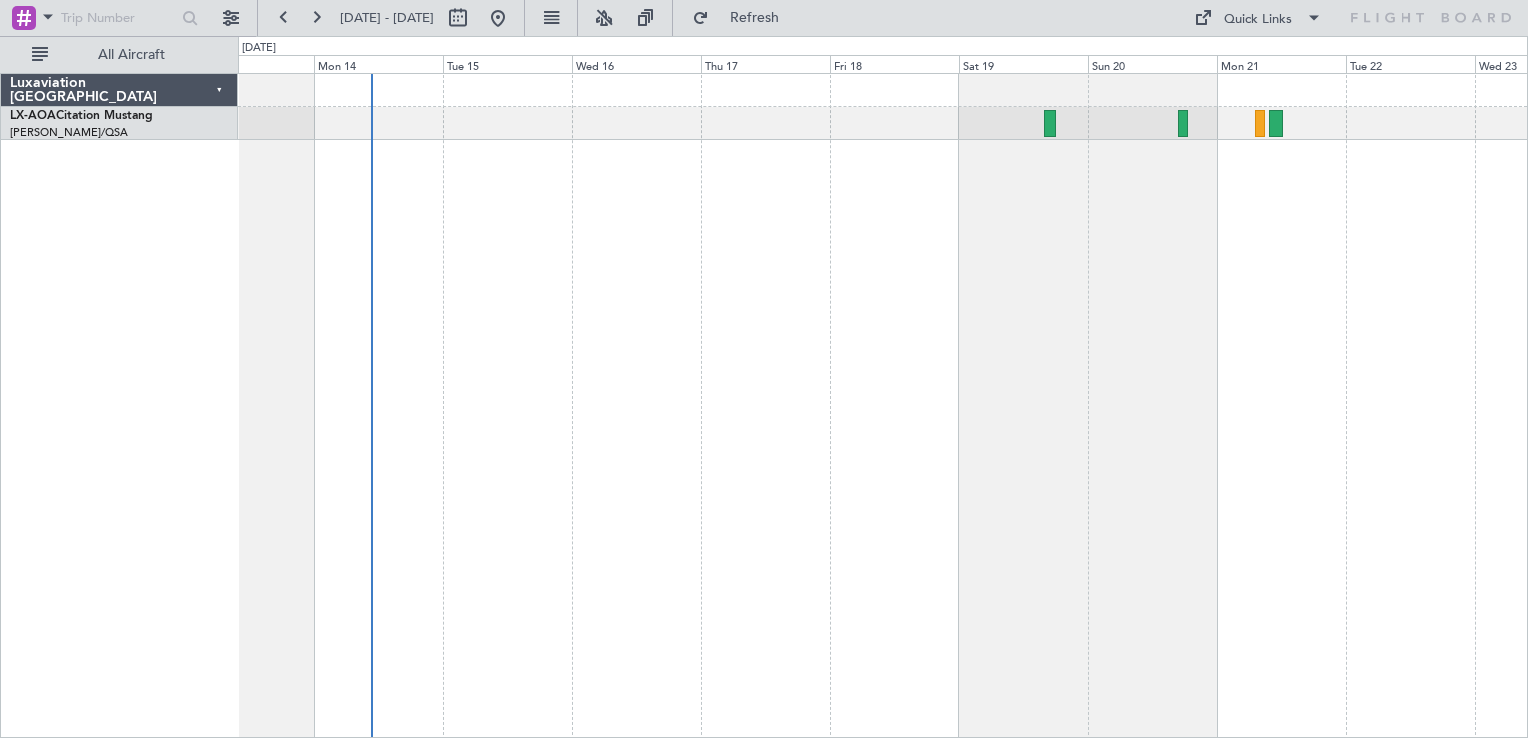 click 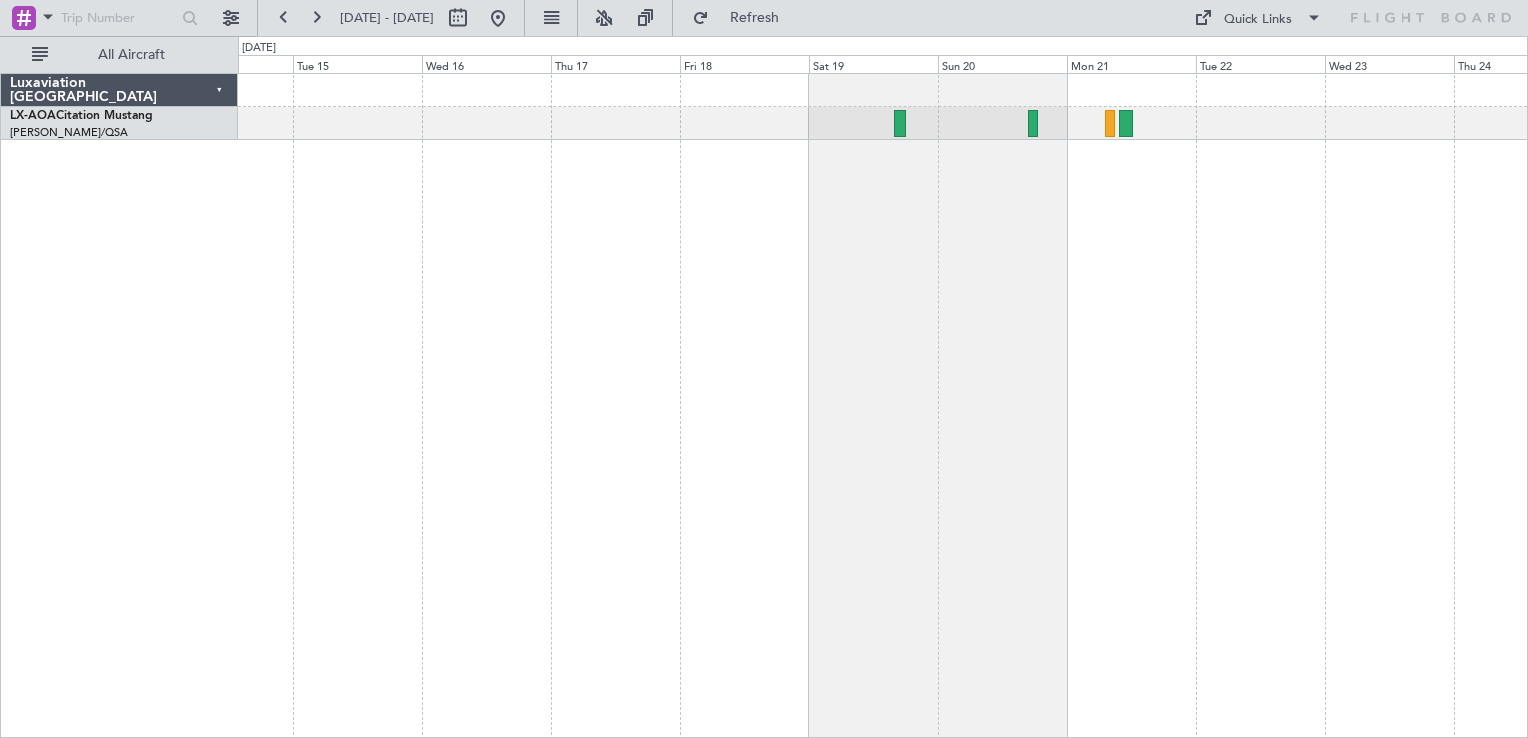 click 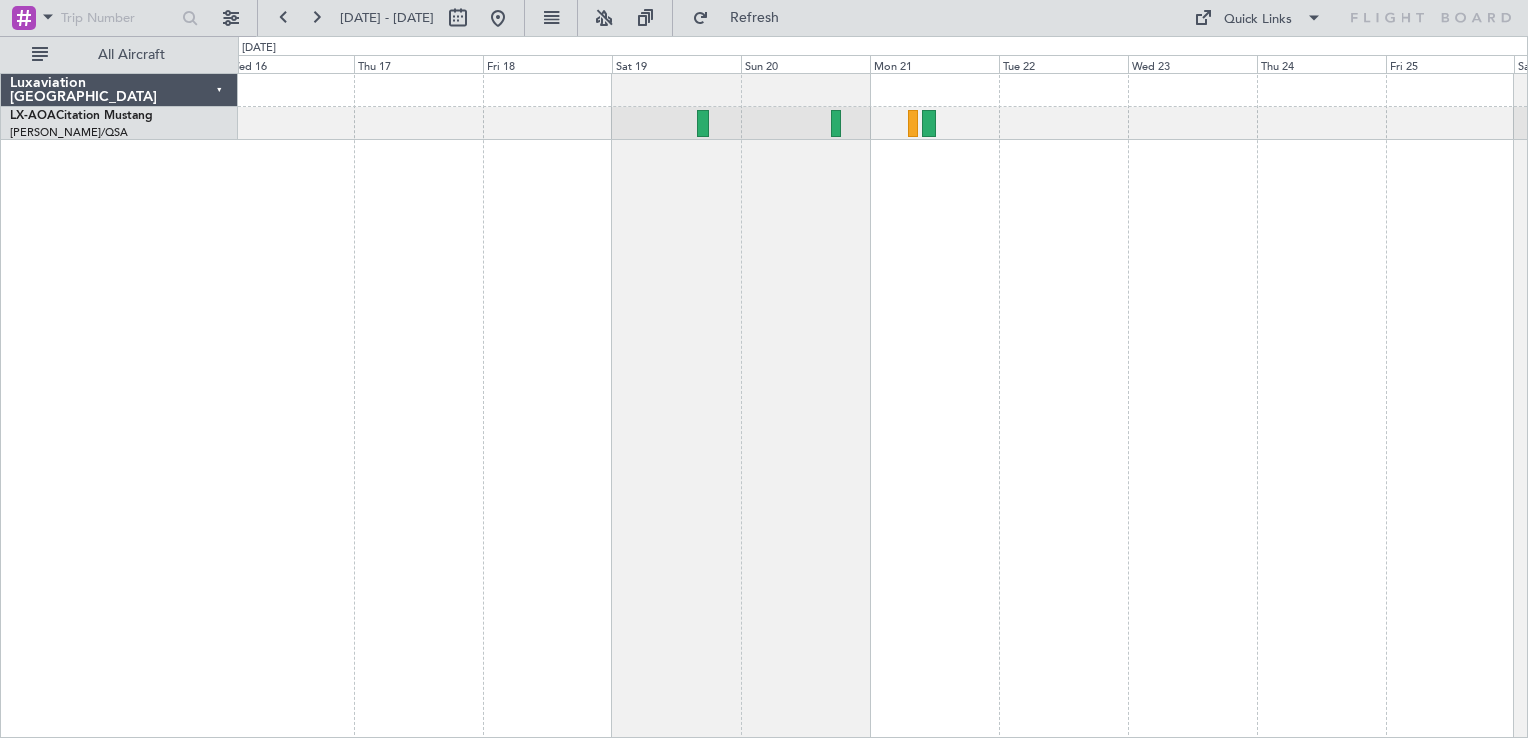 click 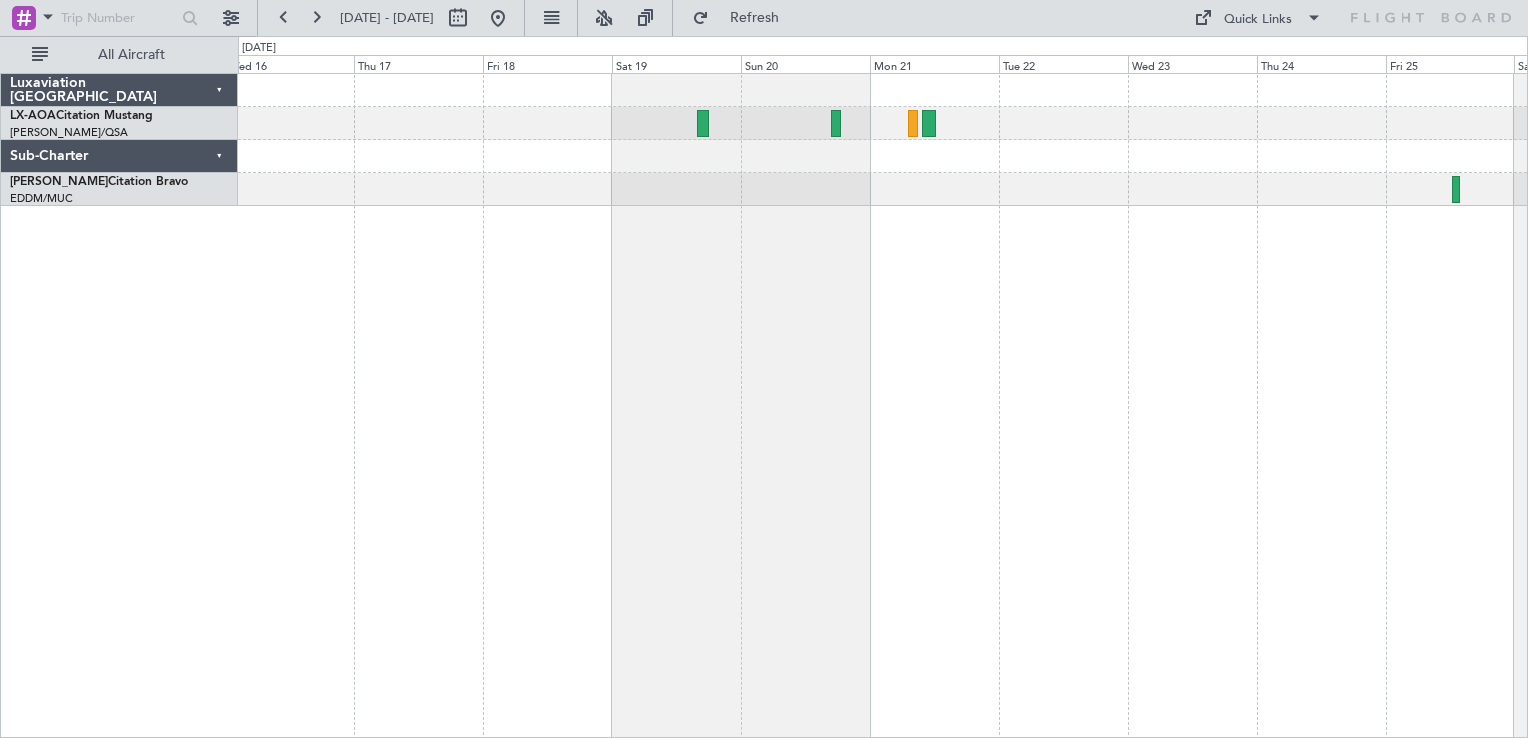 click 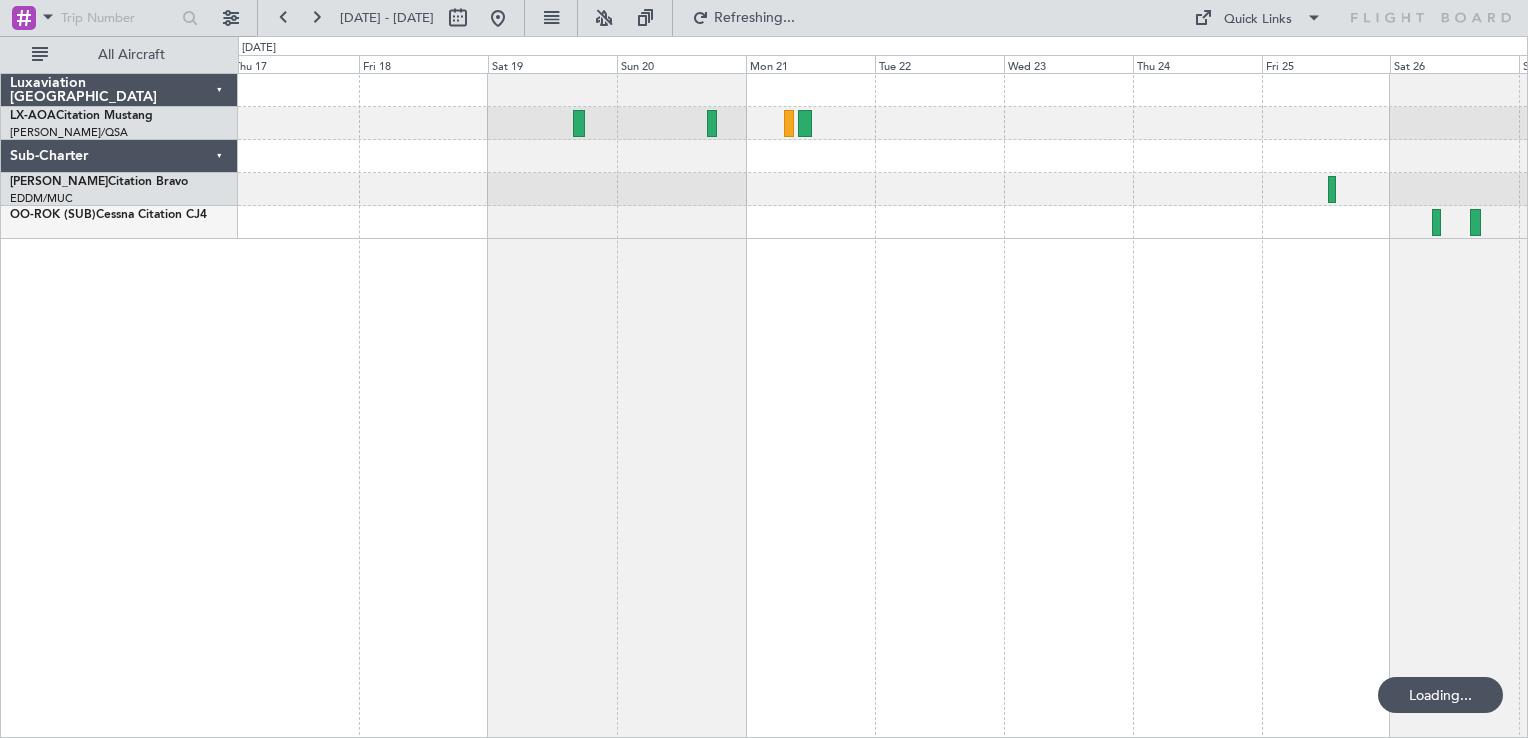 click 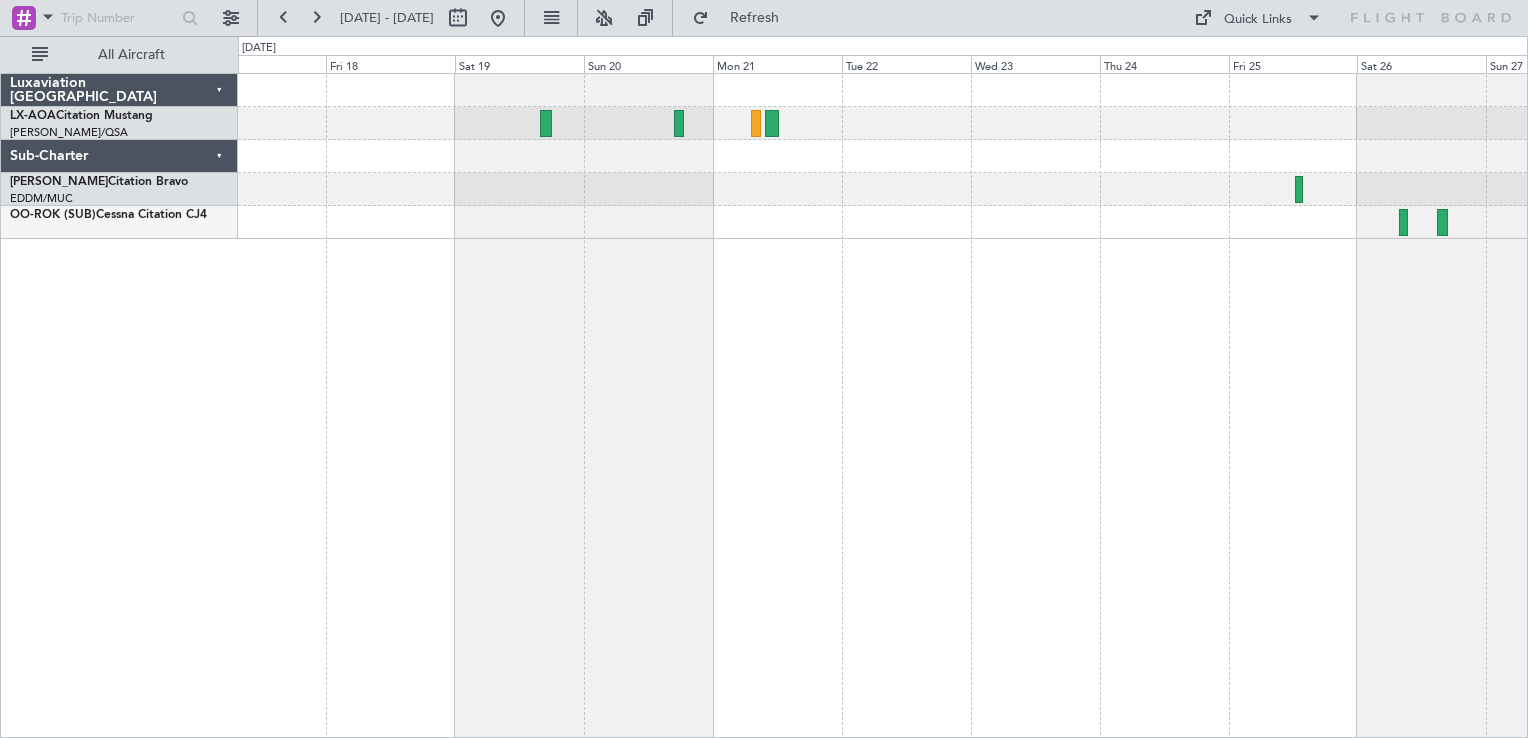 click 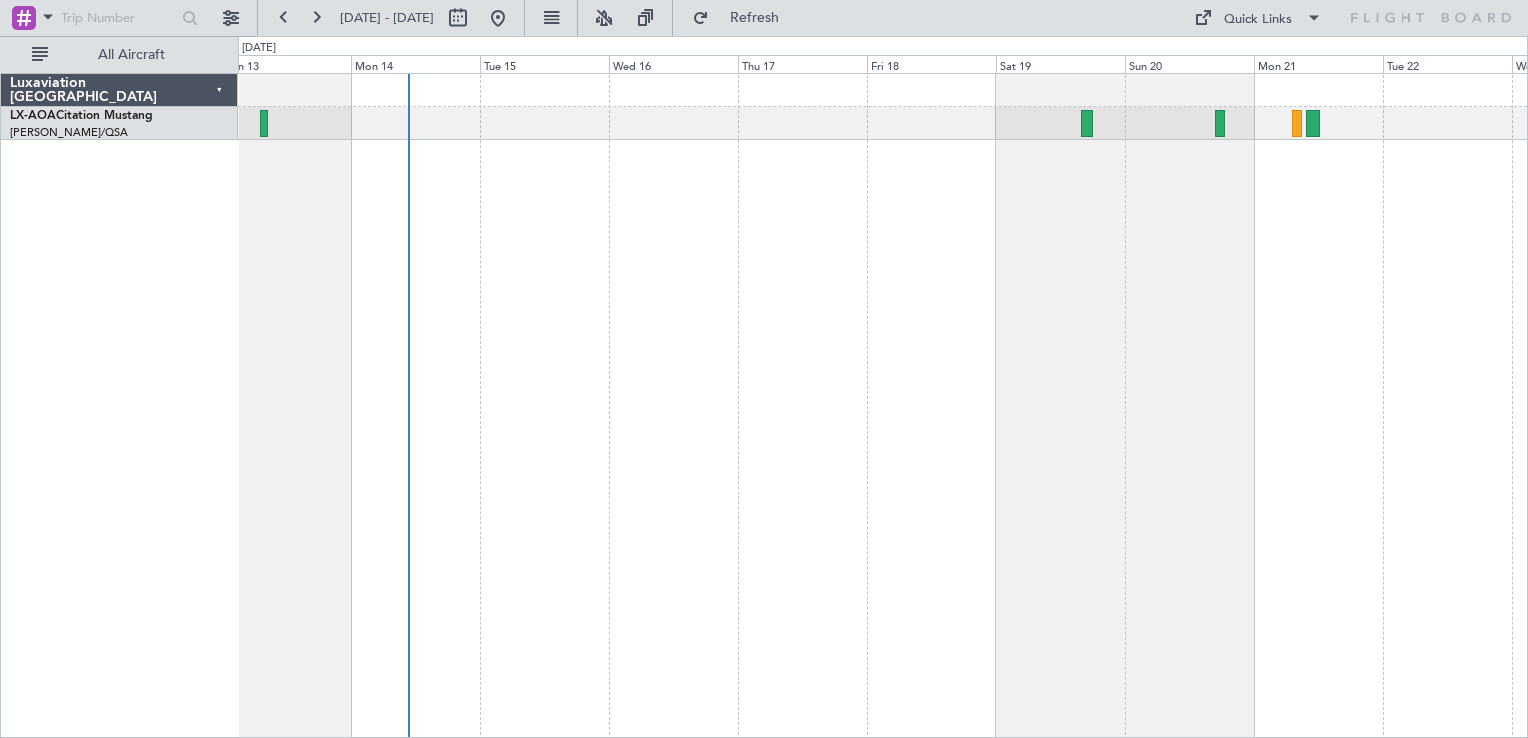 click 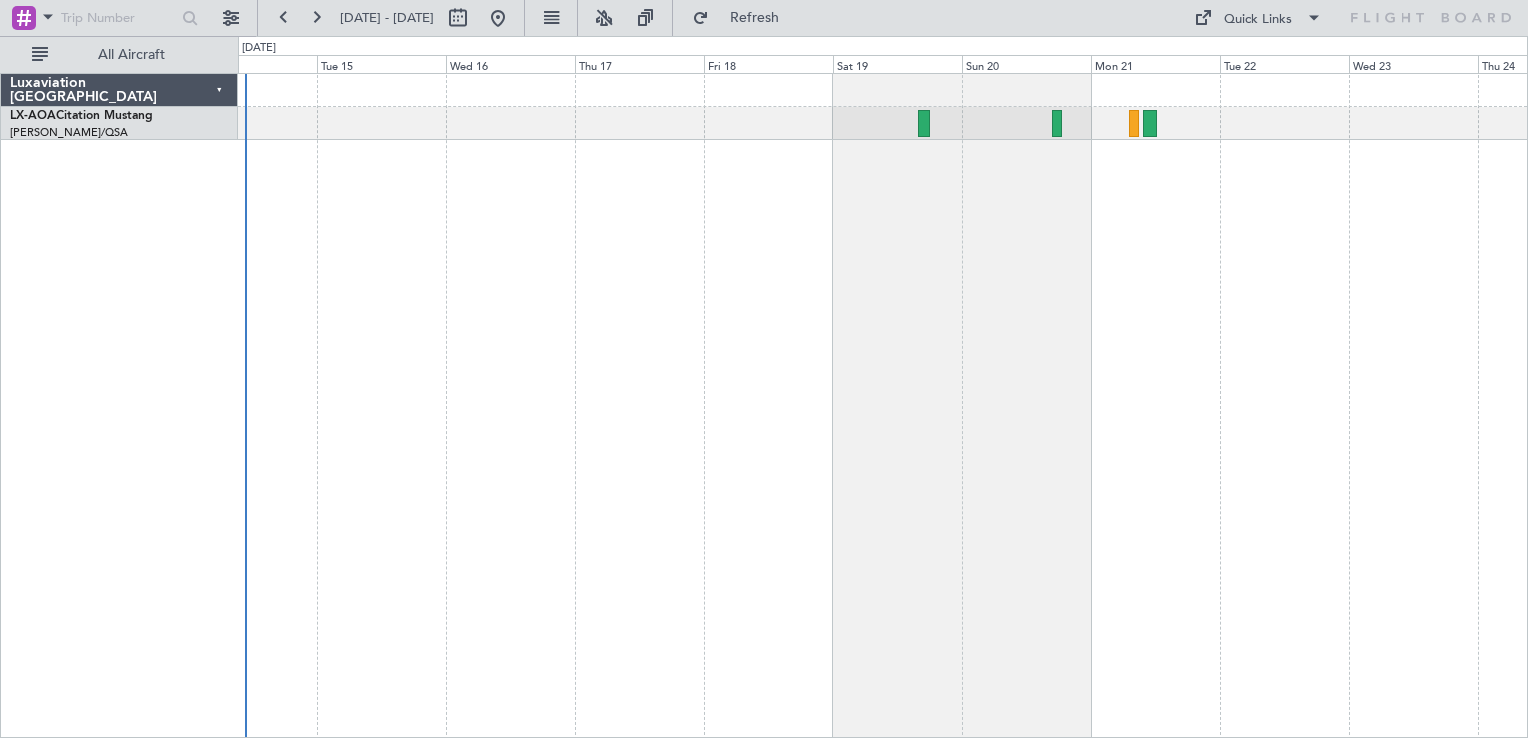 click 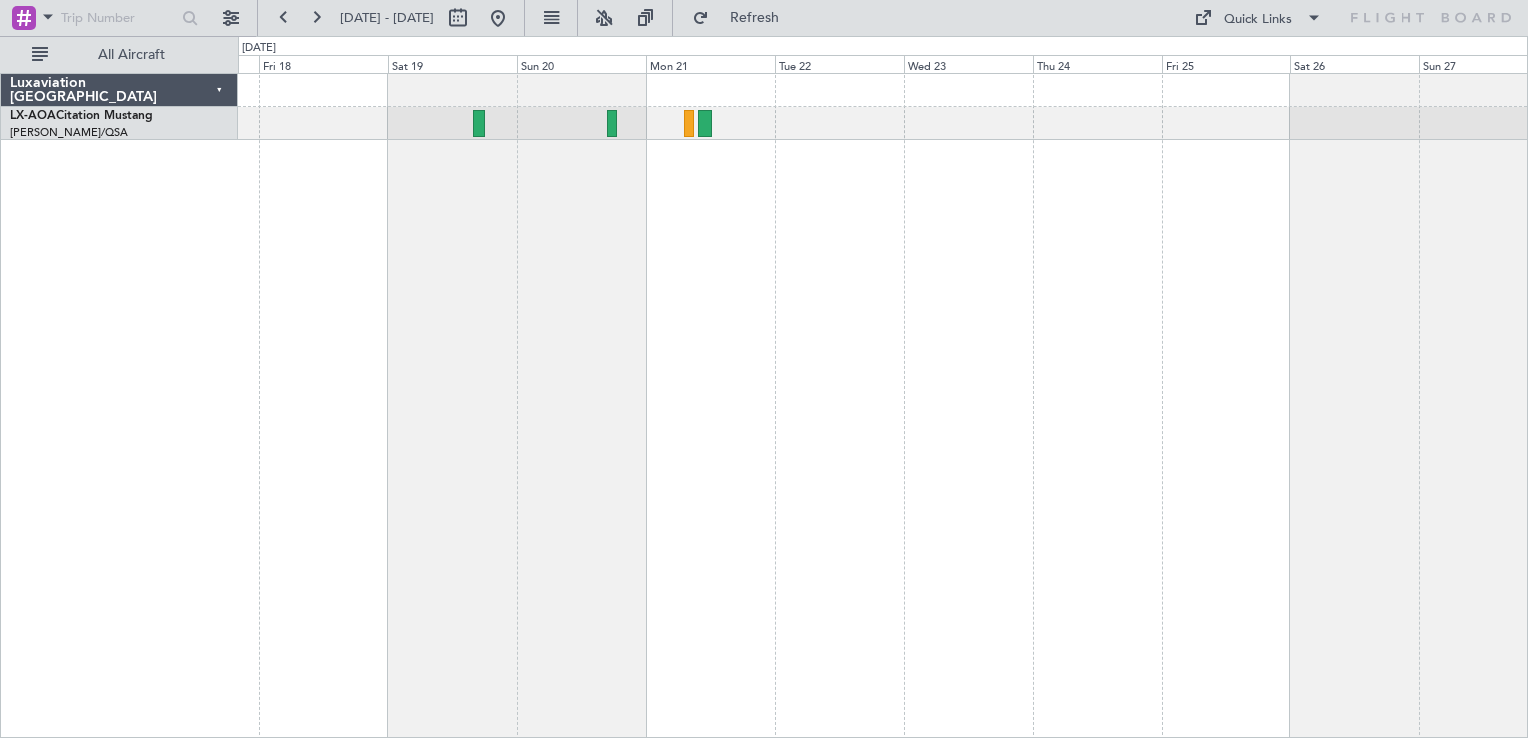 click 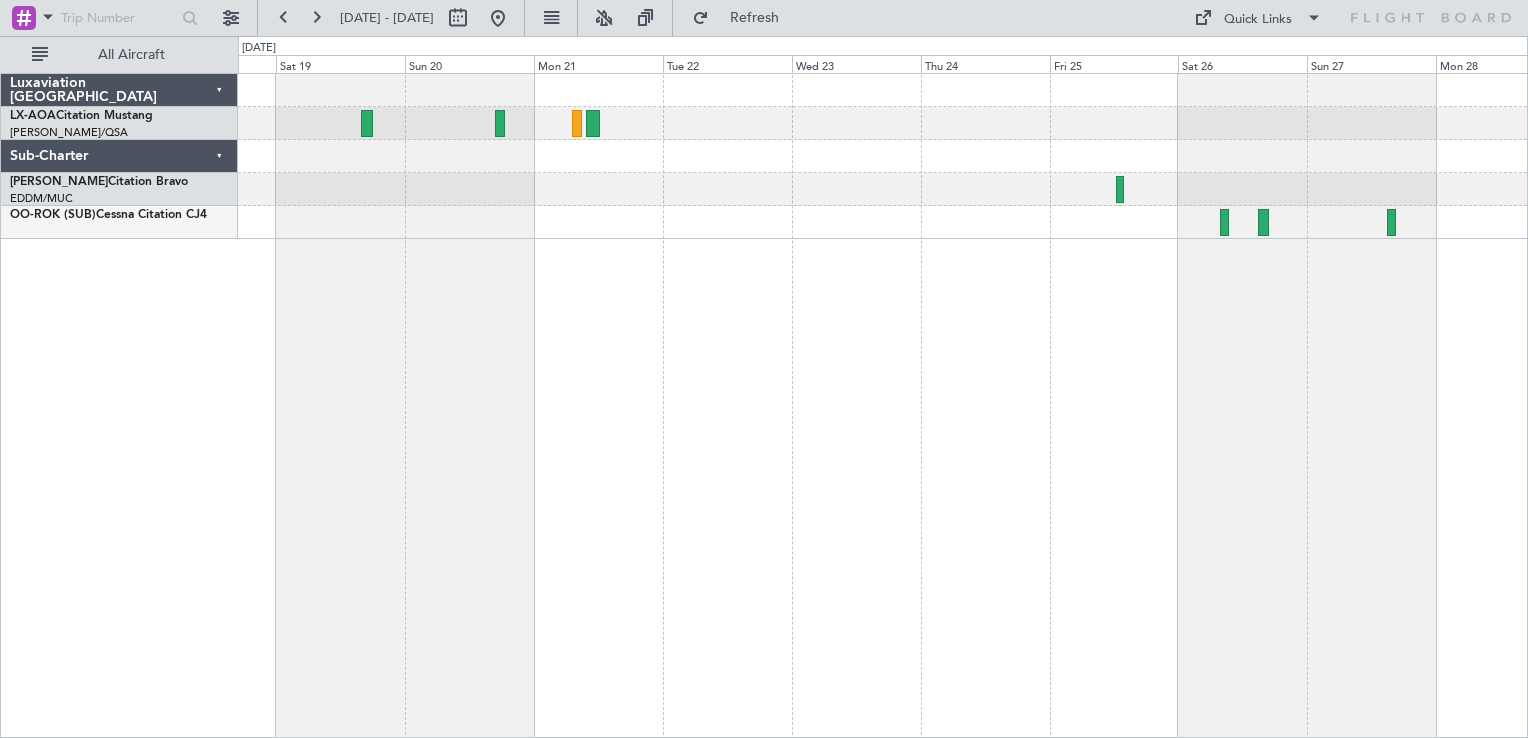 click 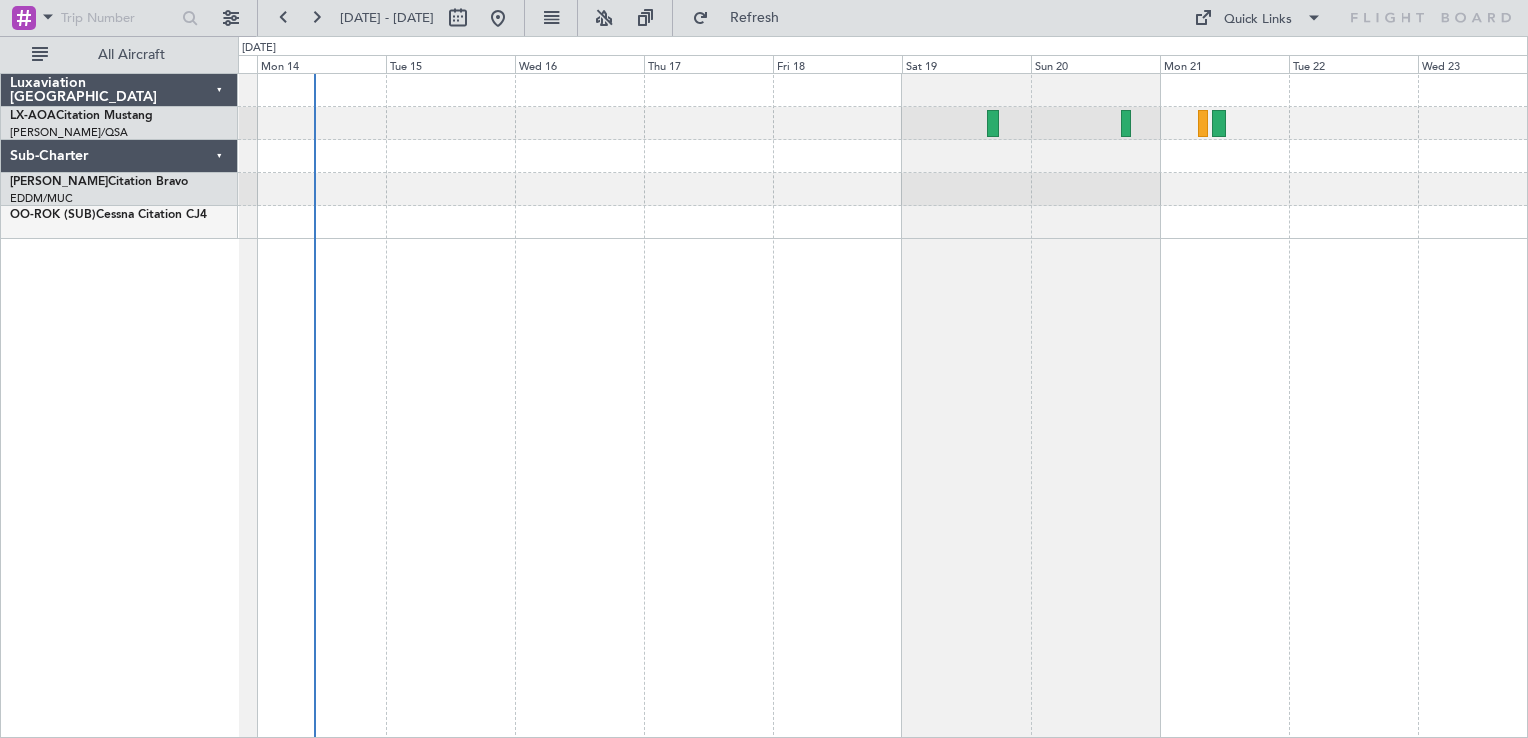 click on "18 Jul 2025 - 28 Jul 2025  Refresh Quick Links All Aircraft
Luxaviation Luxembourg
LX-AOA  Citation Mustang
LELL/QSA
Sabadell
Sub-Charter
D-CESA  Citation Bravo
EDDM/MUC
Munich
OO-ROK (SUB)  Cessna Citation CJ4
0 0 Sun 13 Mon 14 Tue 15 Wed 16 Thu 17 Fri 18 Sat 19 Jul 2025 Sun 20 Mon 21 Tue 22 Wed 23
531727
1/2
Flight Confirmed
D-CESA
Charter
LSGG / GVA
Geneva (Cointrin)
D-CESA
01:10
+00:00
LFKF / FSC
Figari (Sud Corse)
Estimated Times
25/07/25 12:30
Z
25/07/25 13:55
L" at bounding box center (764, 369) 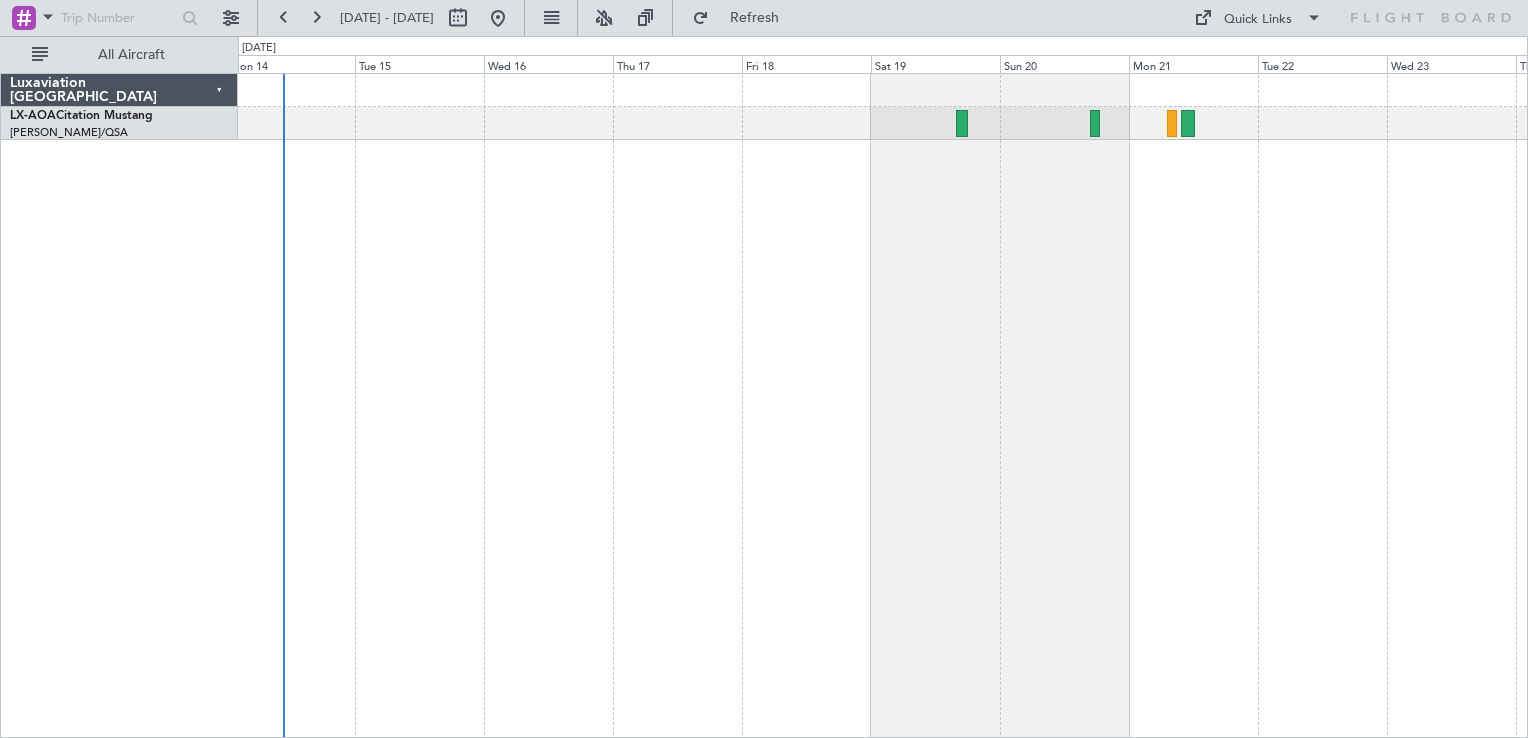 click 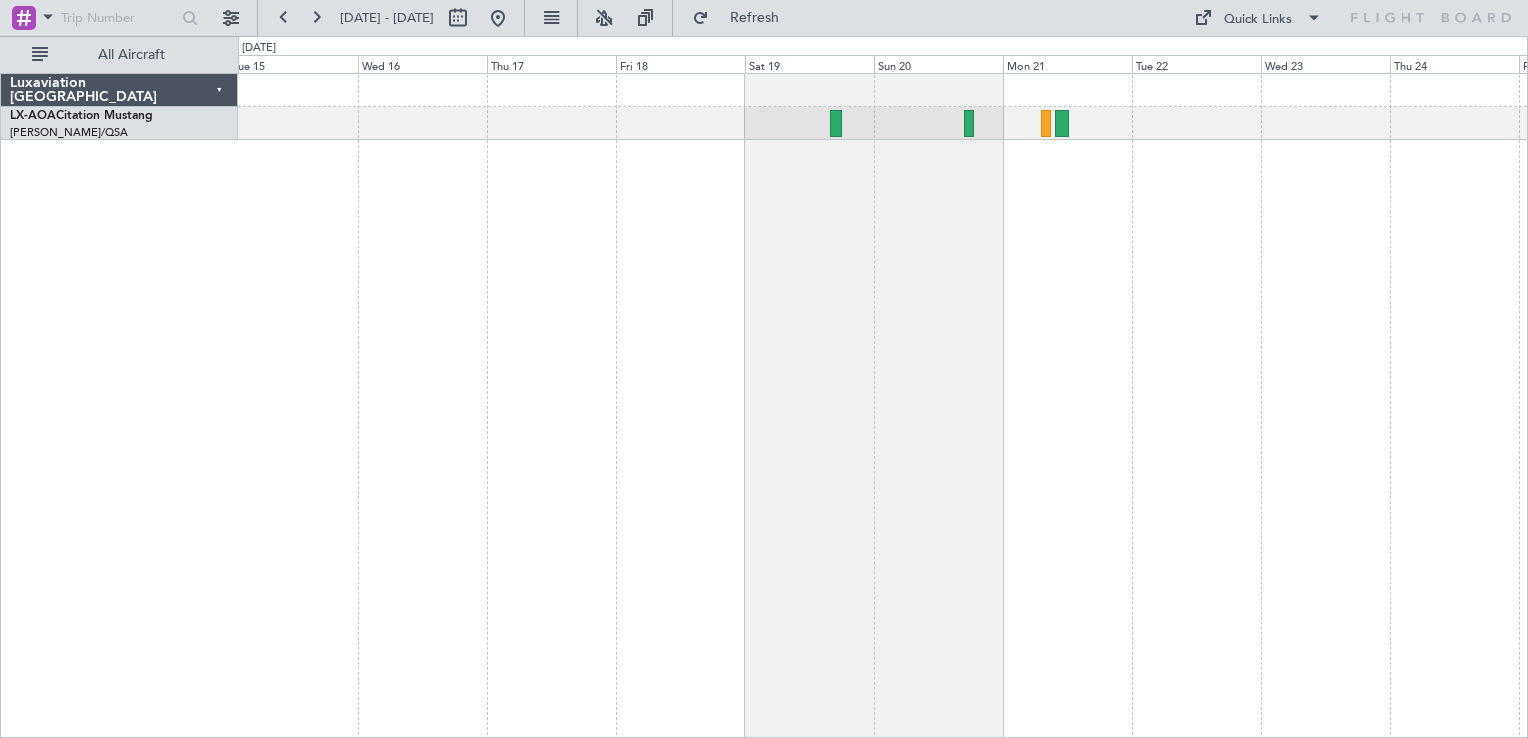 click 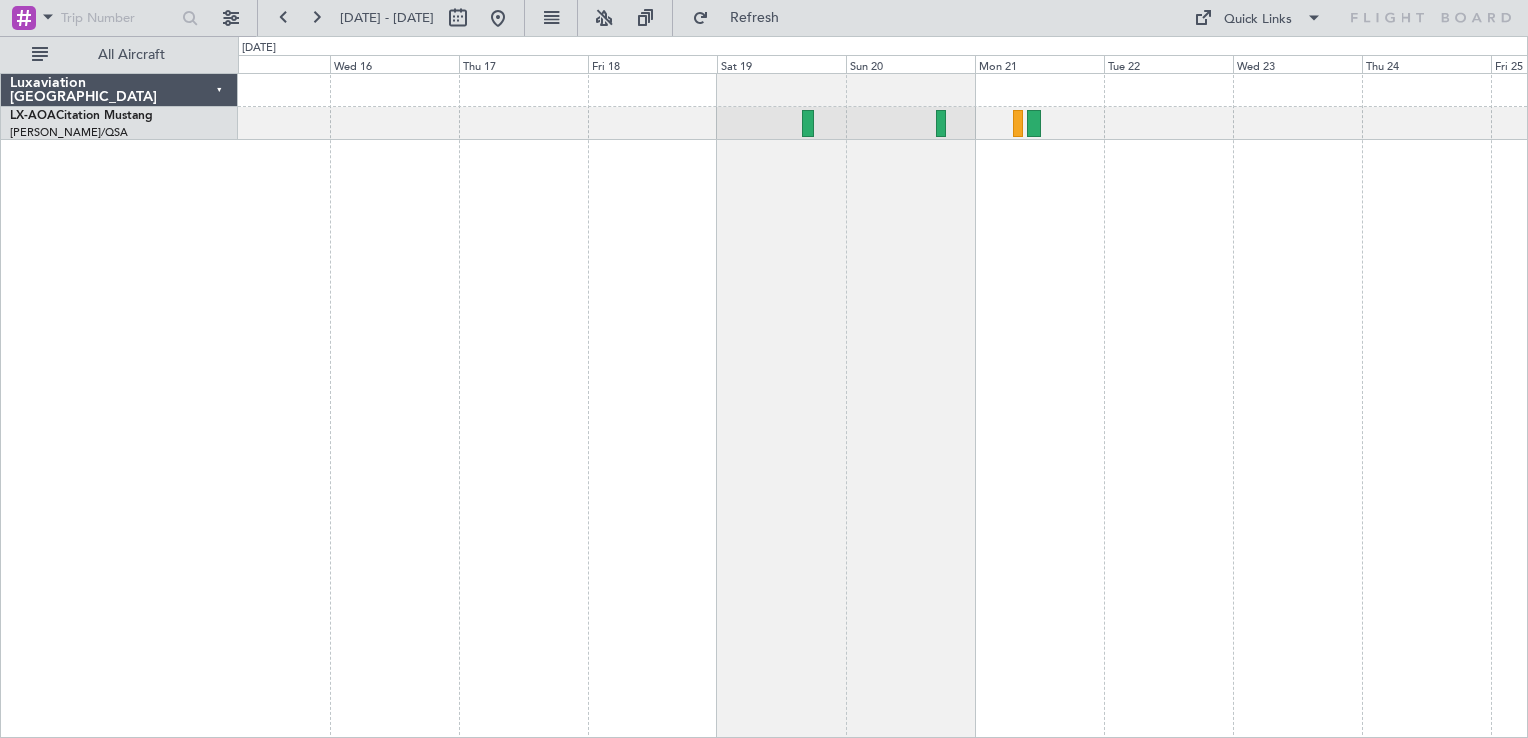 click 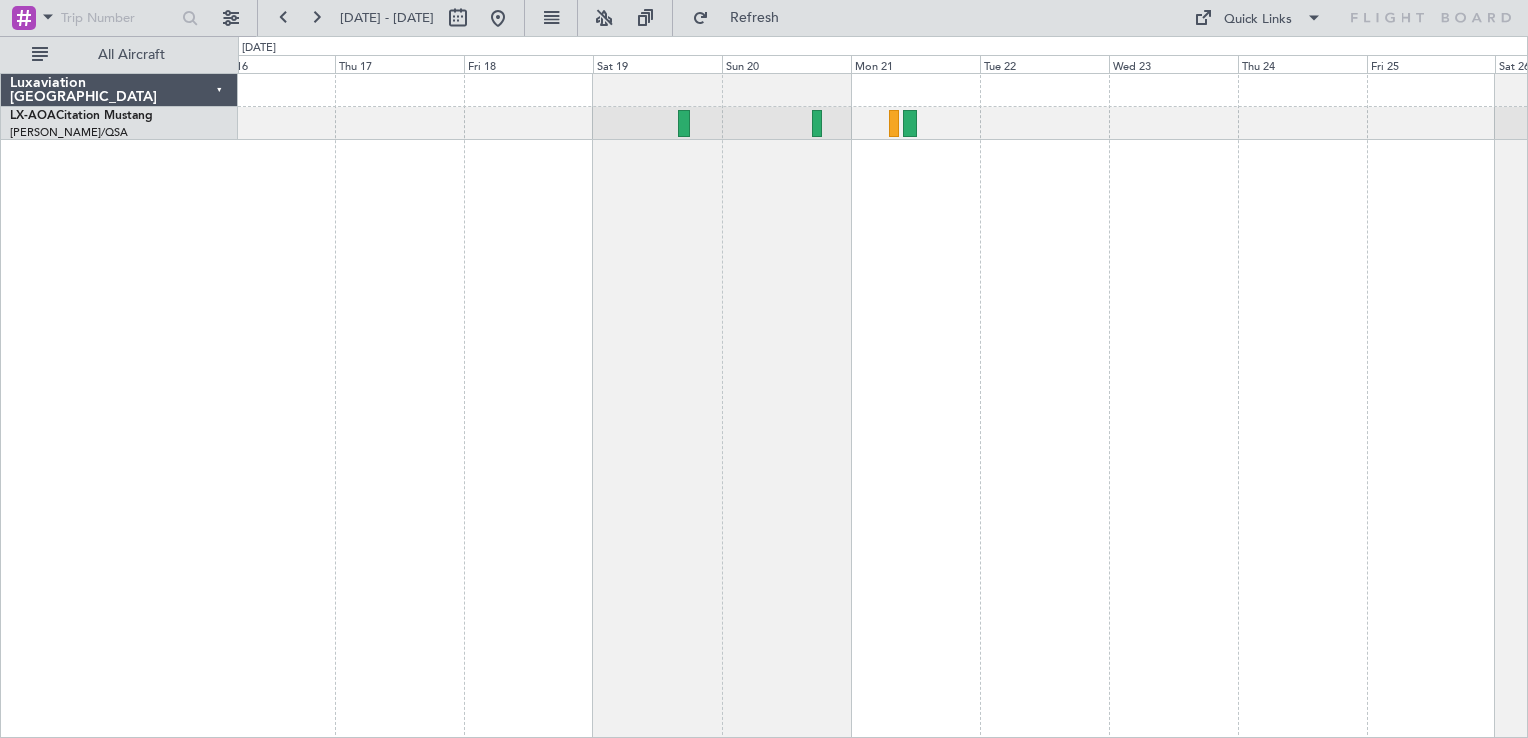 click 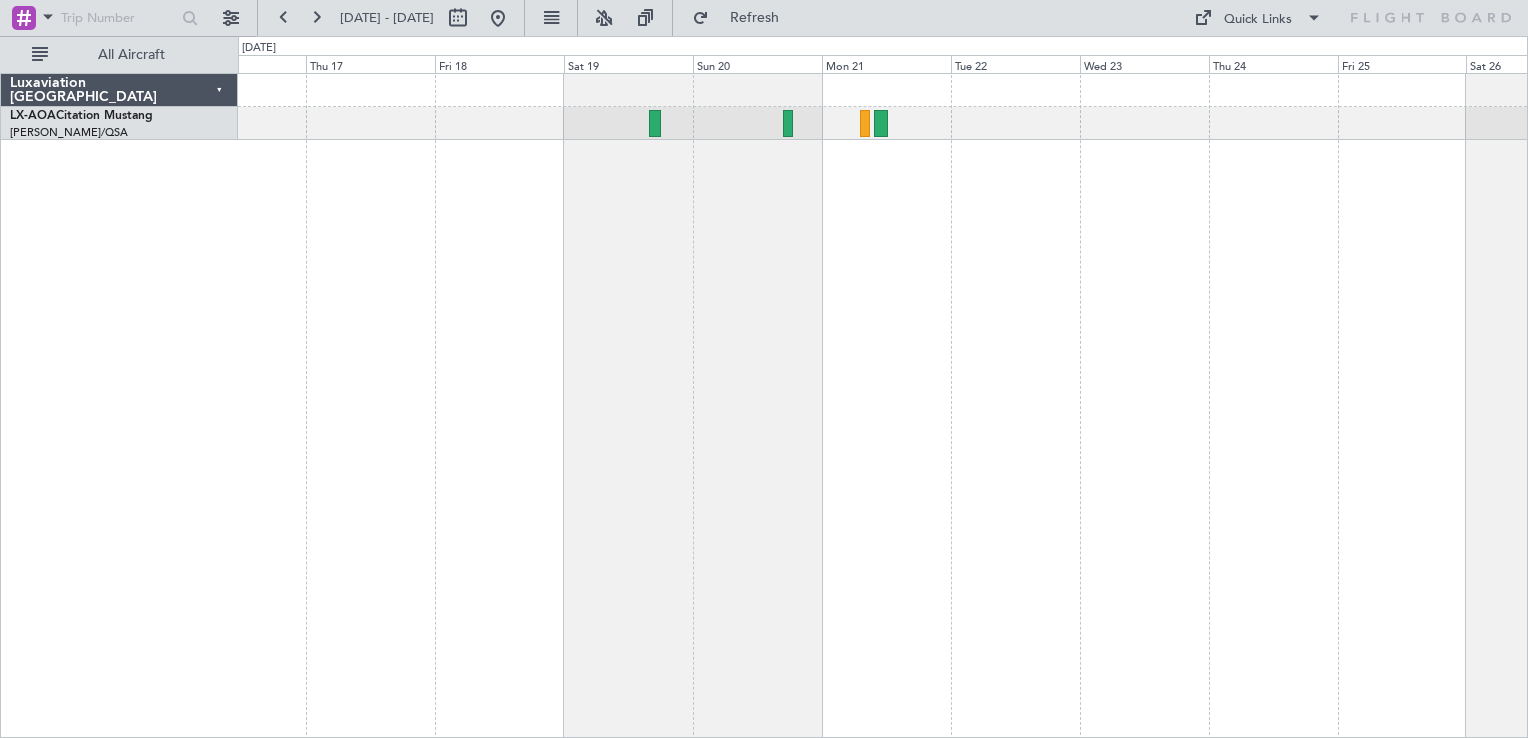 click 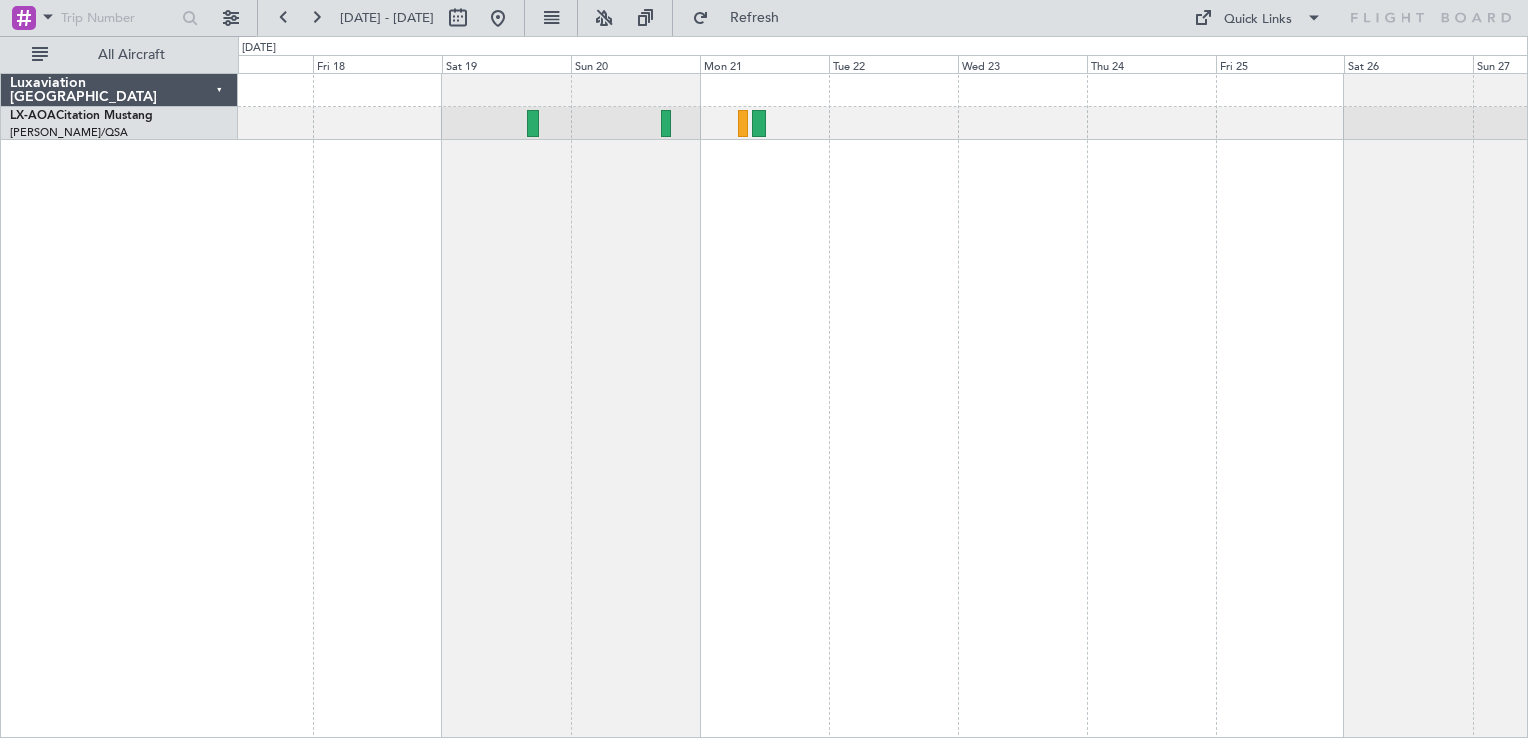 click 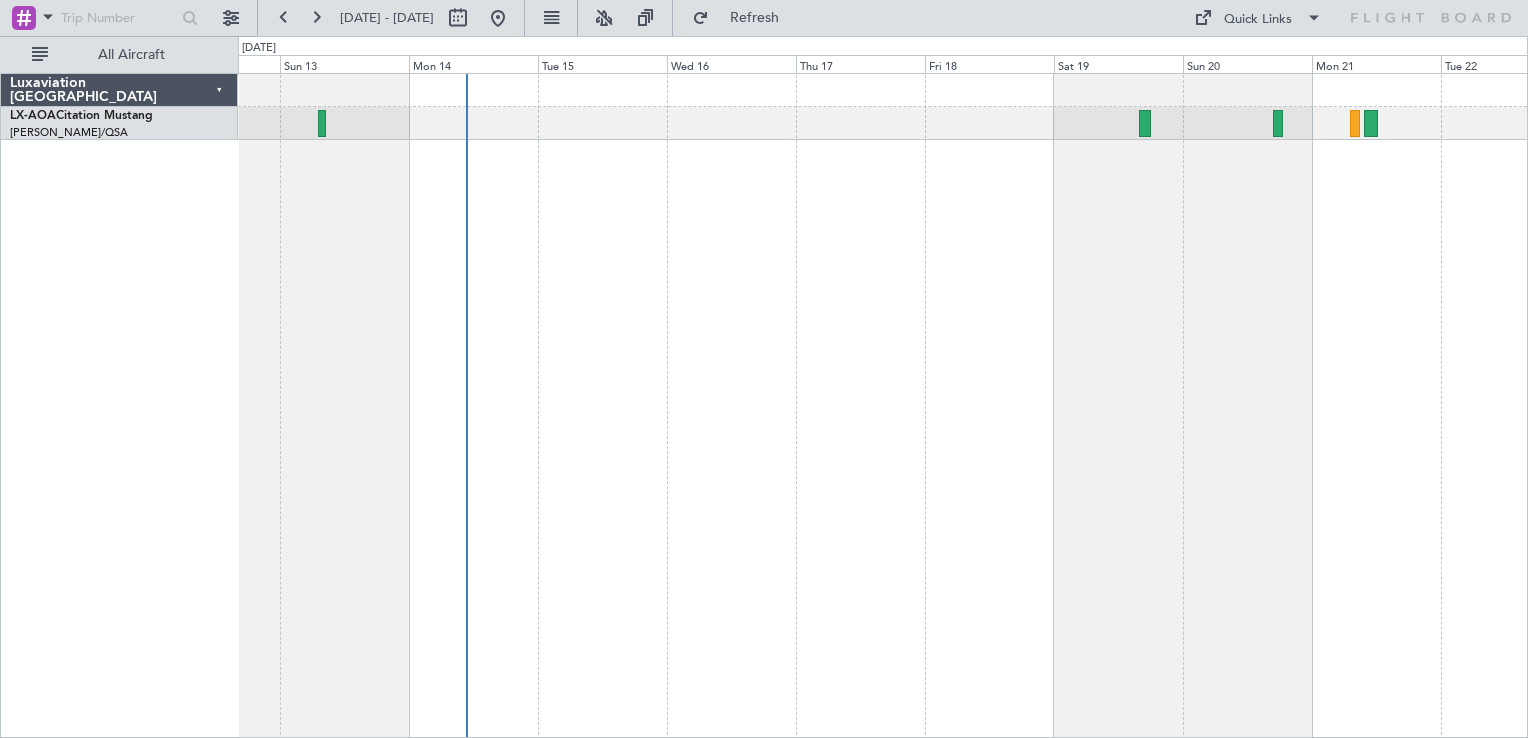 click 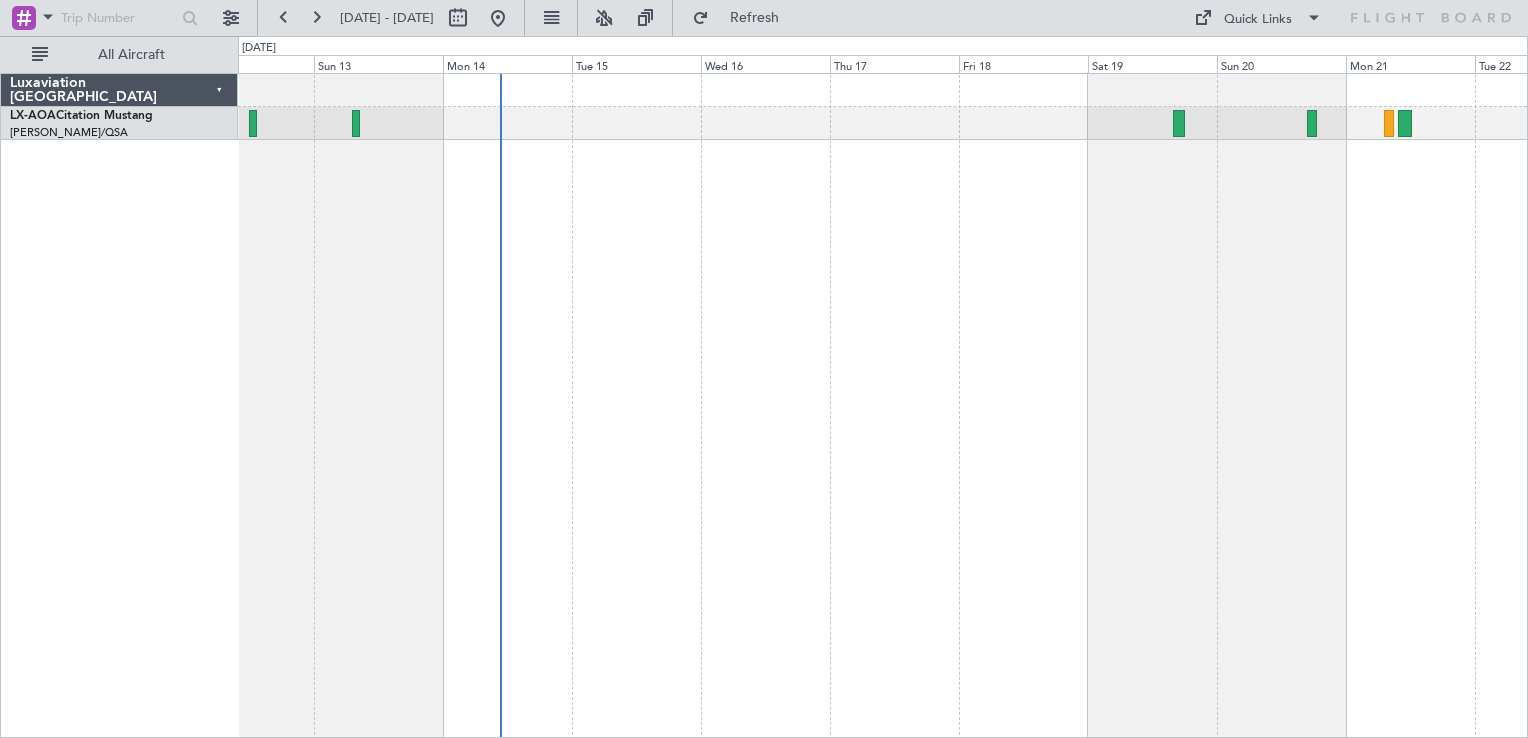 click 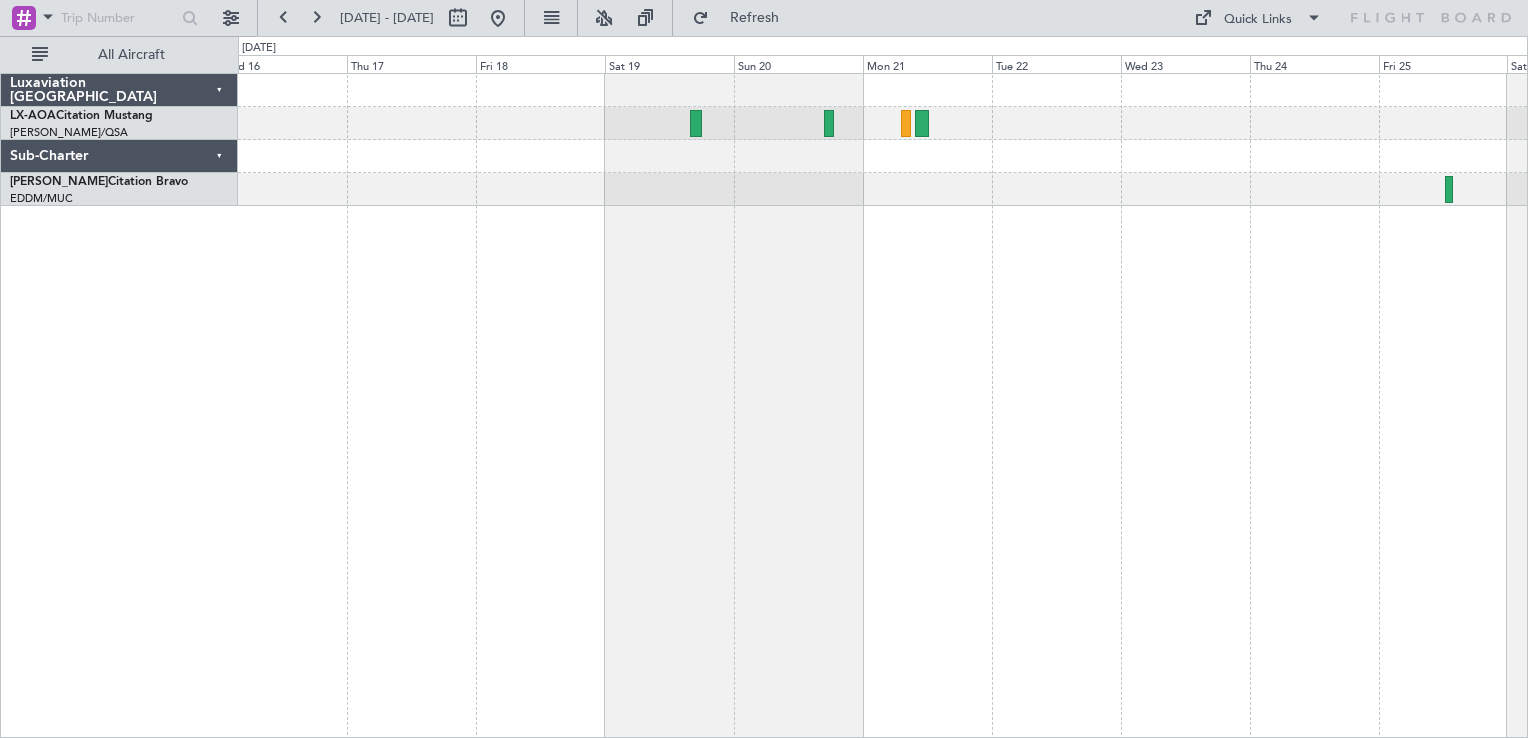 click 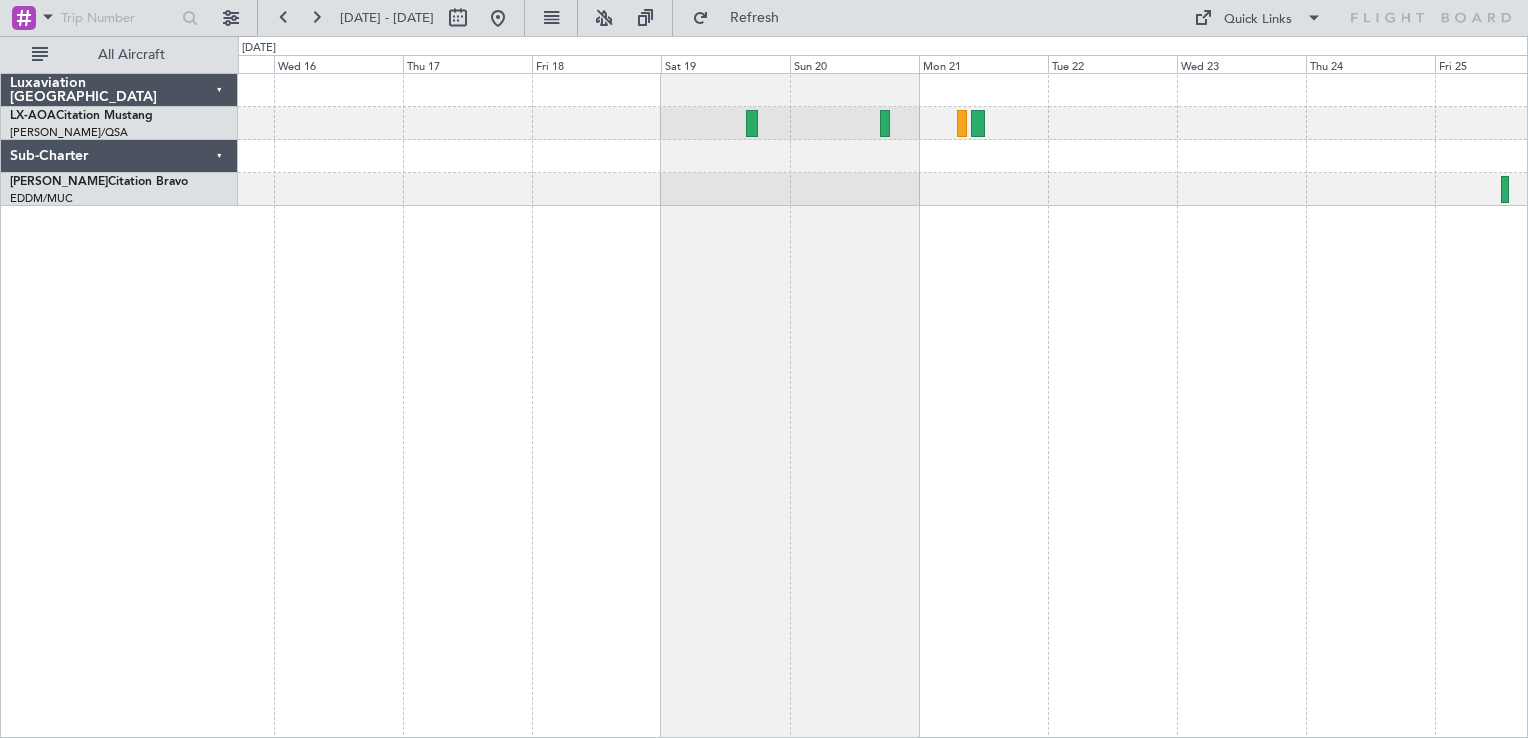 click 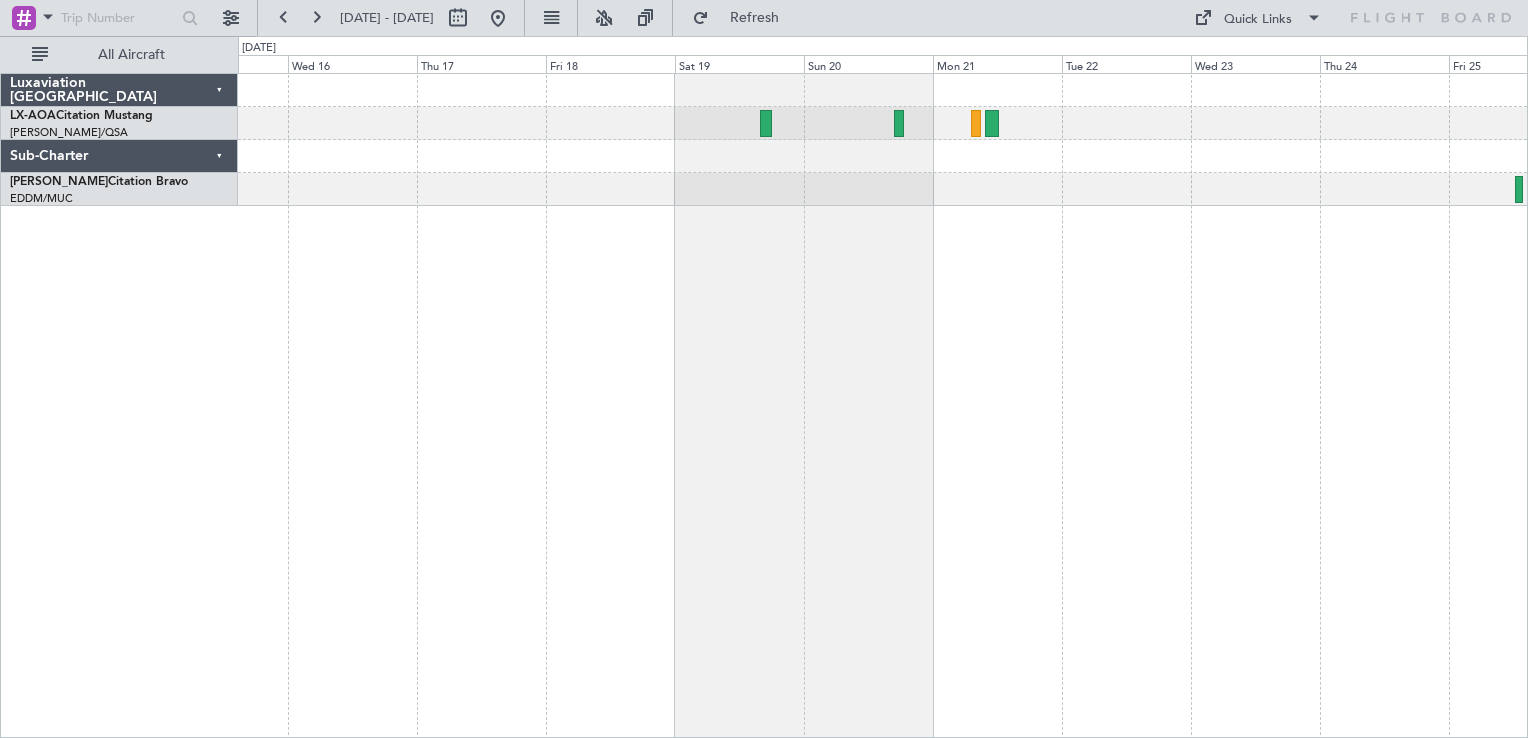 click 